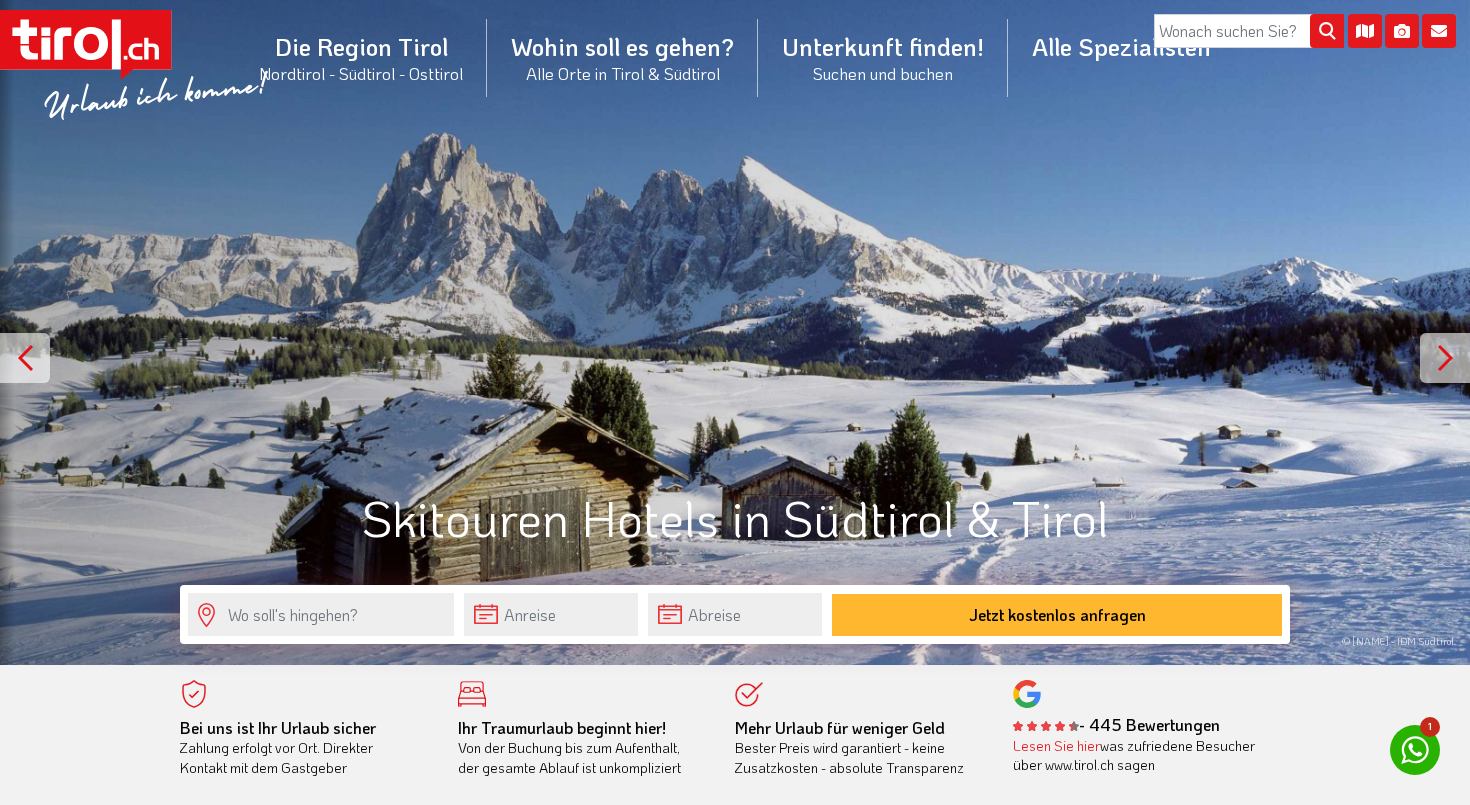 scroll, scrollTop: 0, scrollLeft: 0, axis: both 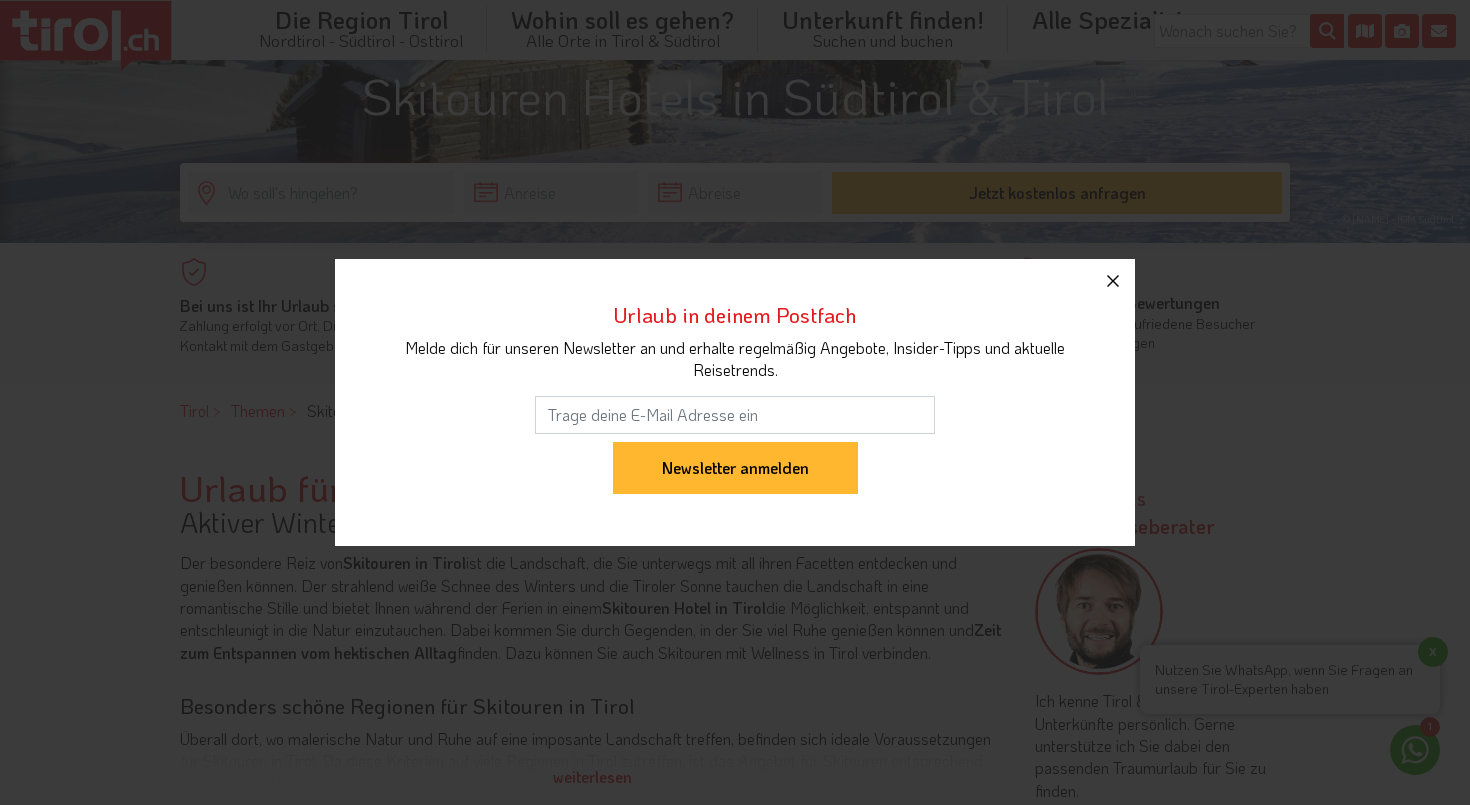 click 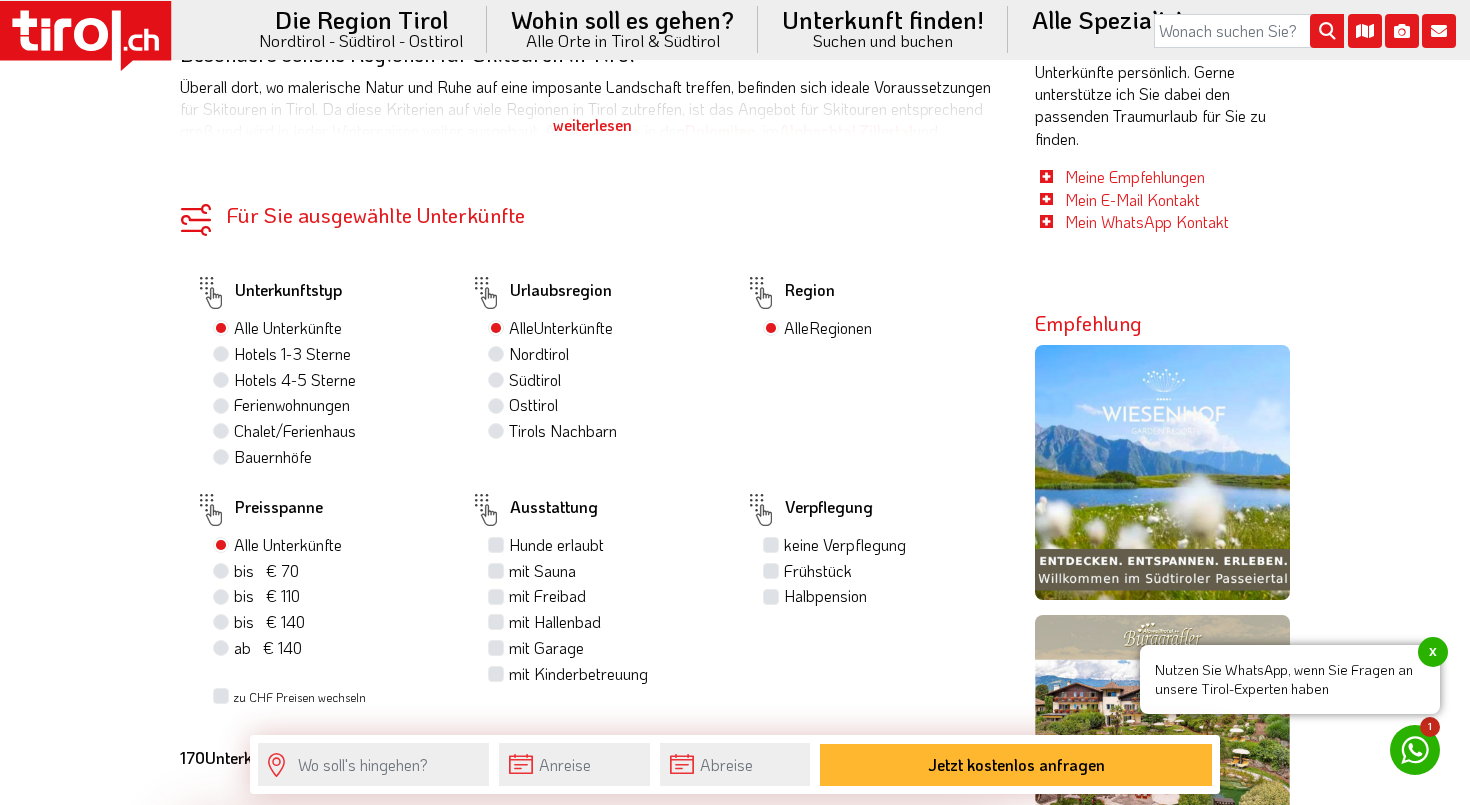 scroll, scrollTop: 1086, scrollLeft: 0, axis: vertical 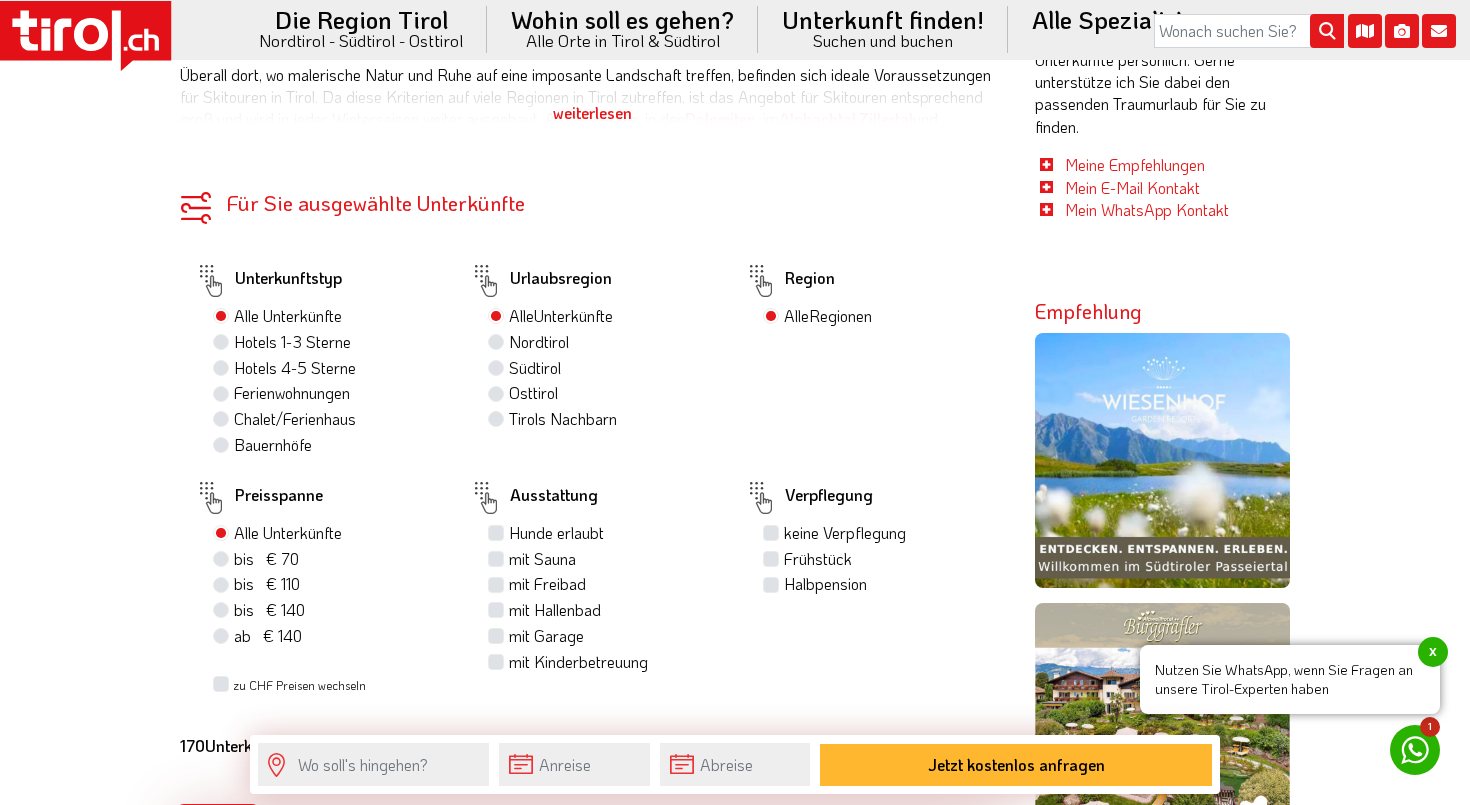 click on "Südtirol" at bounding box center [535, 368] 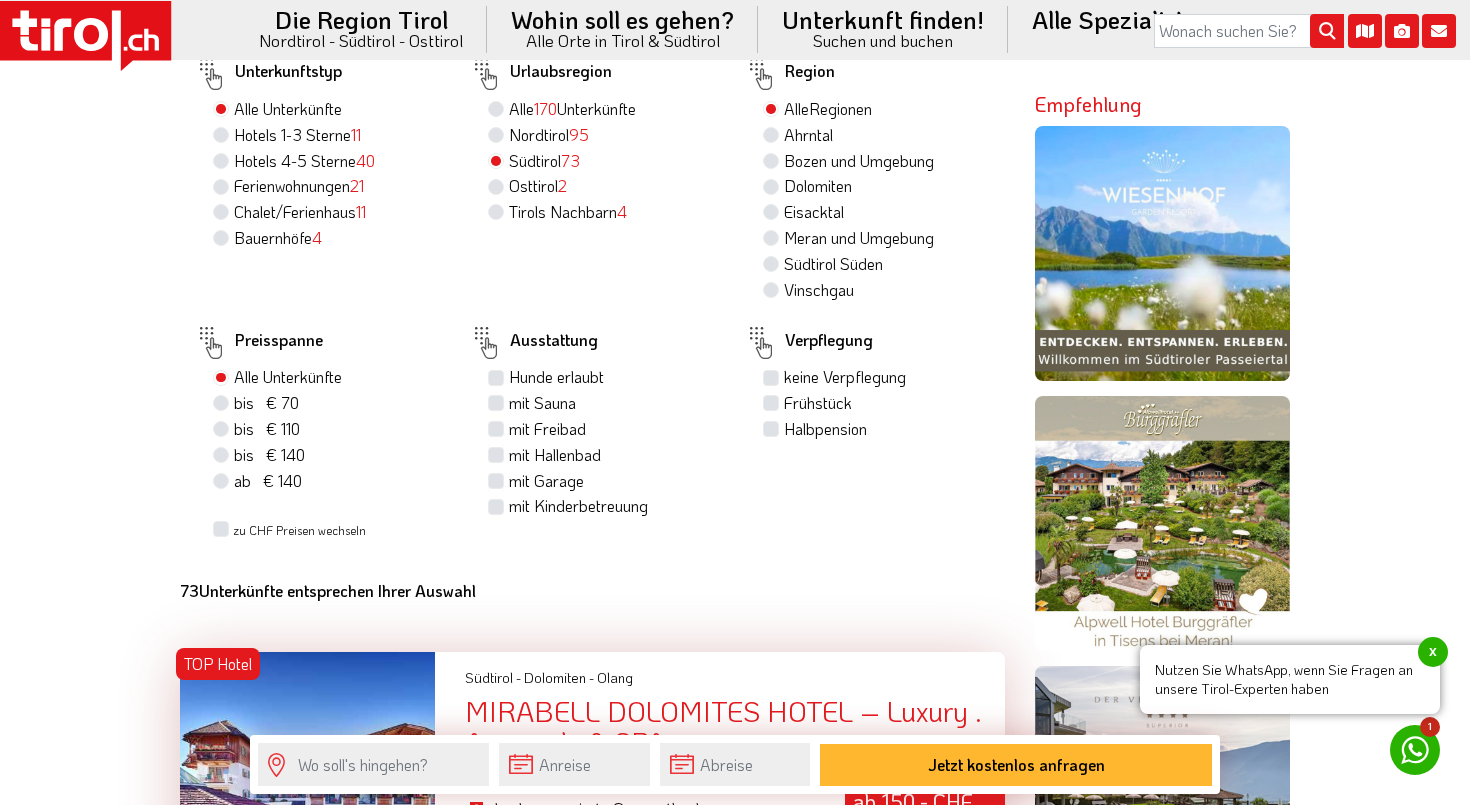scroll, scrollTop: 1307, scrollLeft: 0, axis: vertical 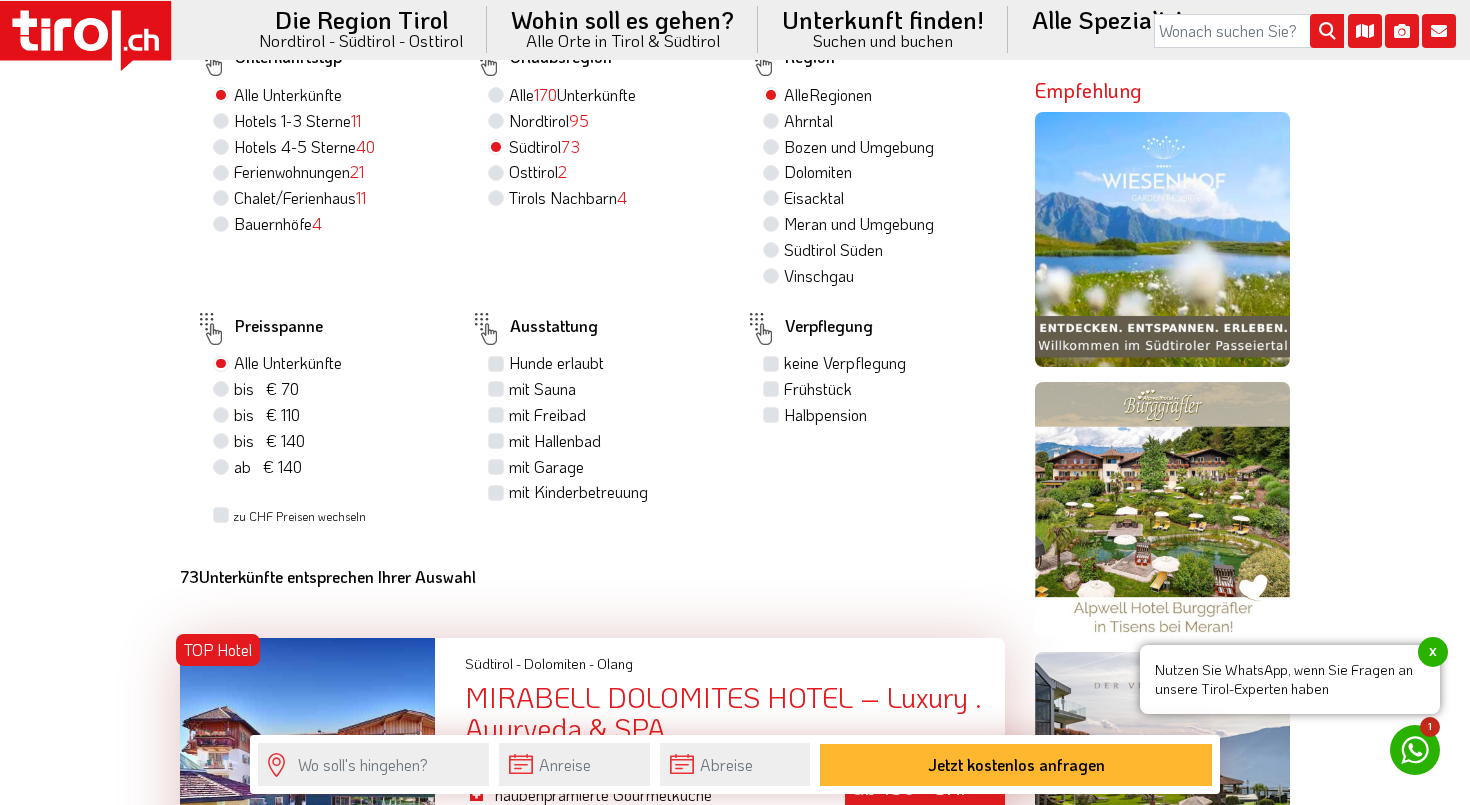 click on "bis   € 110   bis  CHF 103" at bounding box center [267, 415] 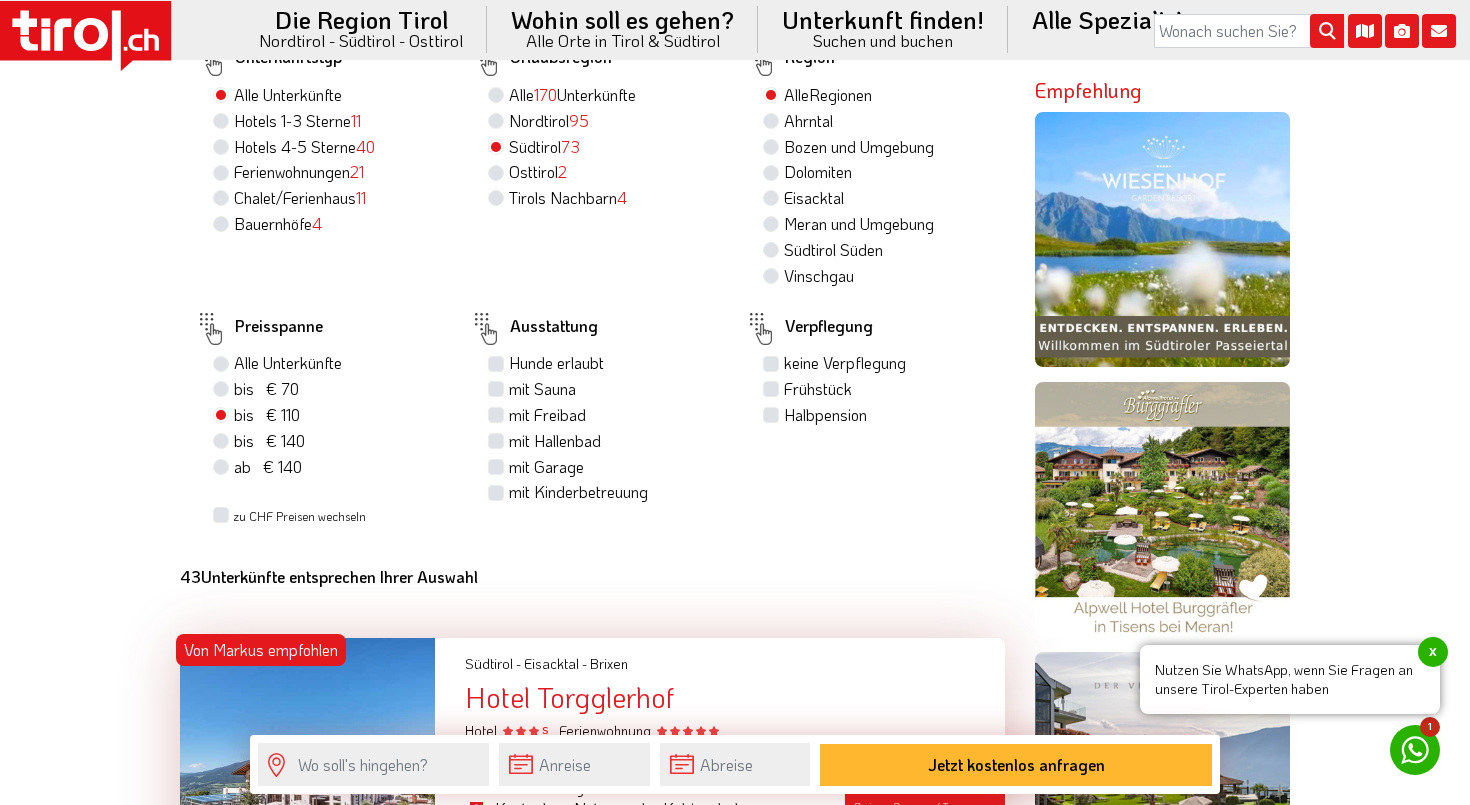 click on "Halbpension" at bounding box center [825, 415] 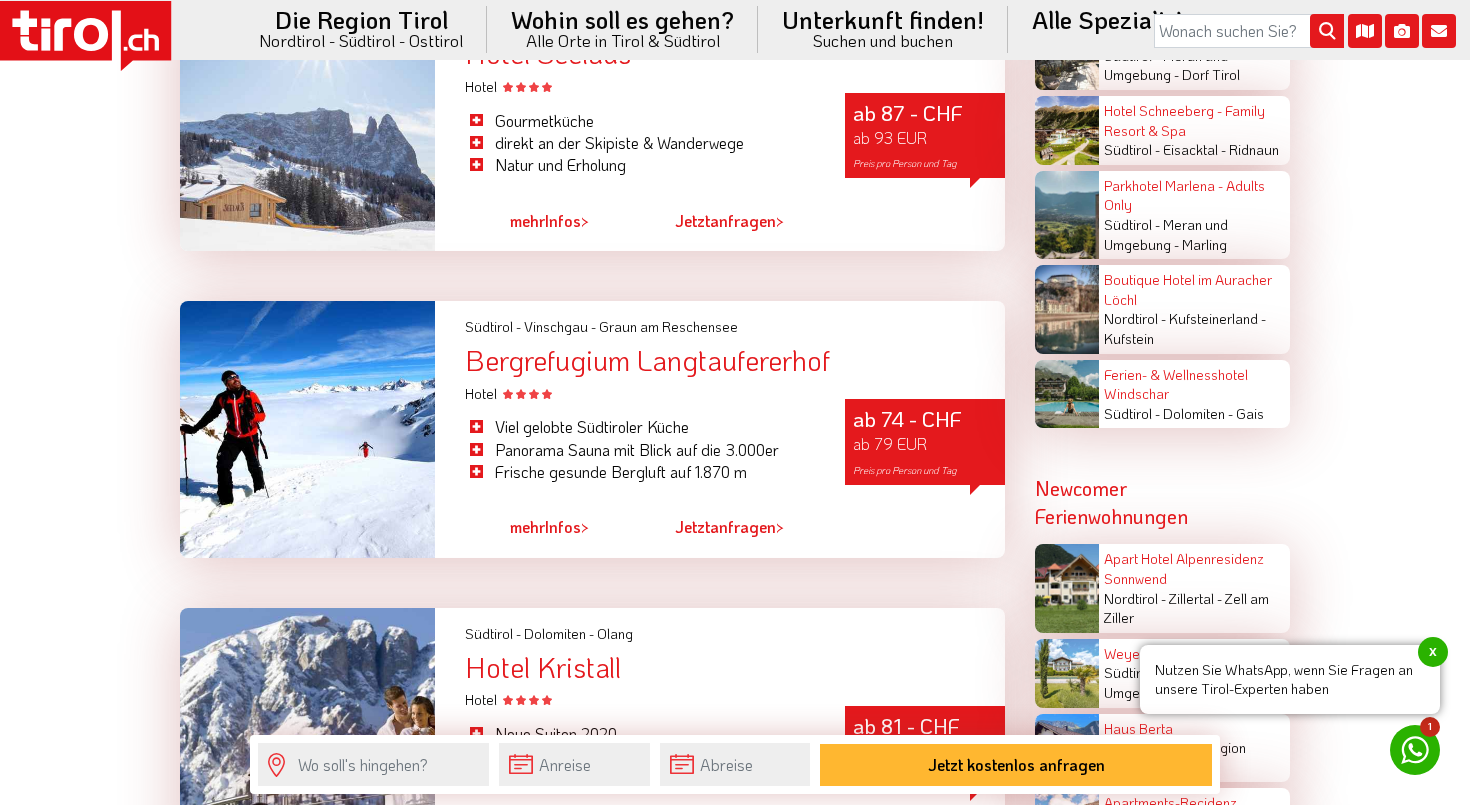 scroll, scrollTop: 3699, scrollLeft: 0, axis: vertical 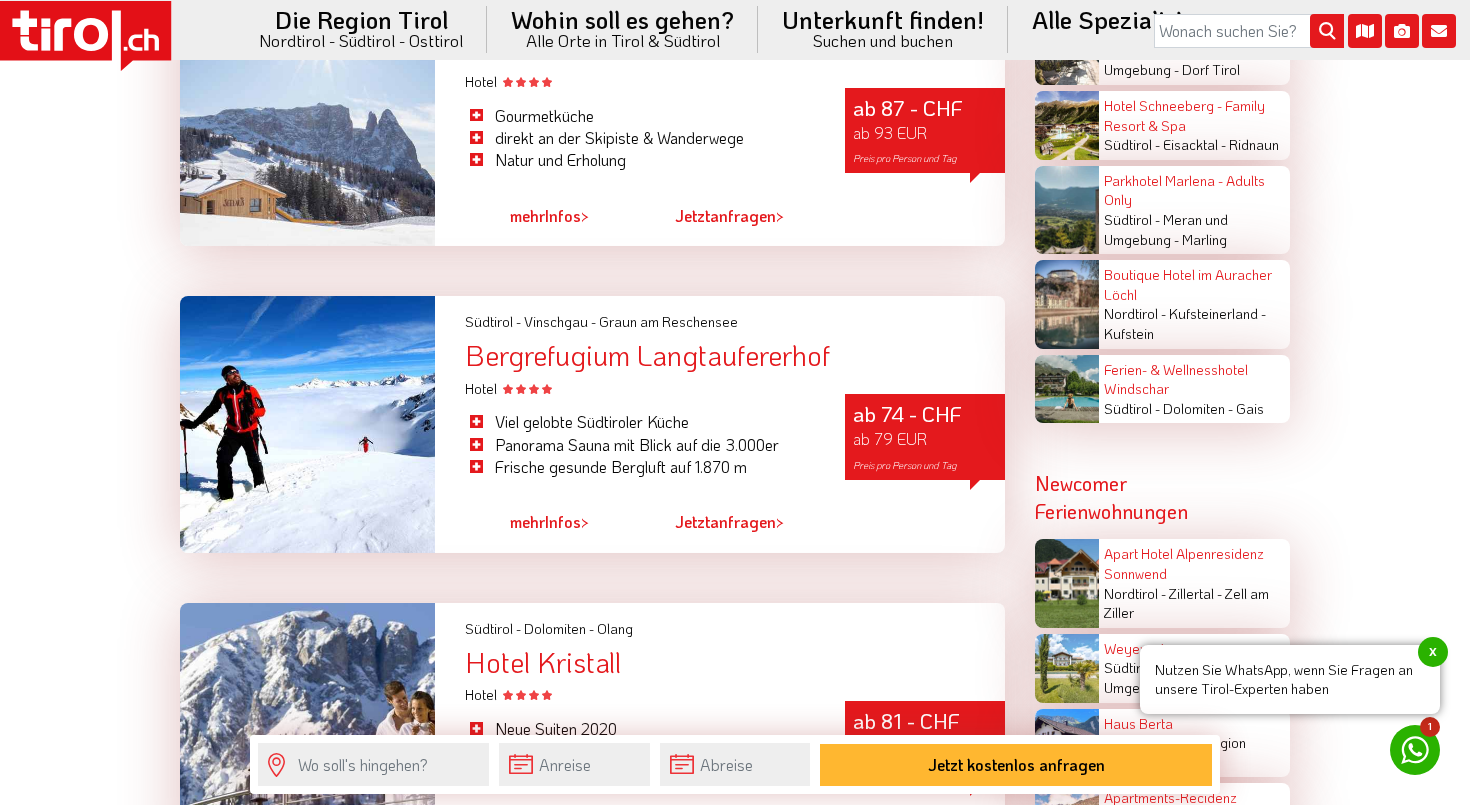 click at bounding box center [307, 424] 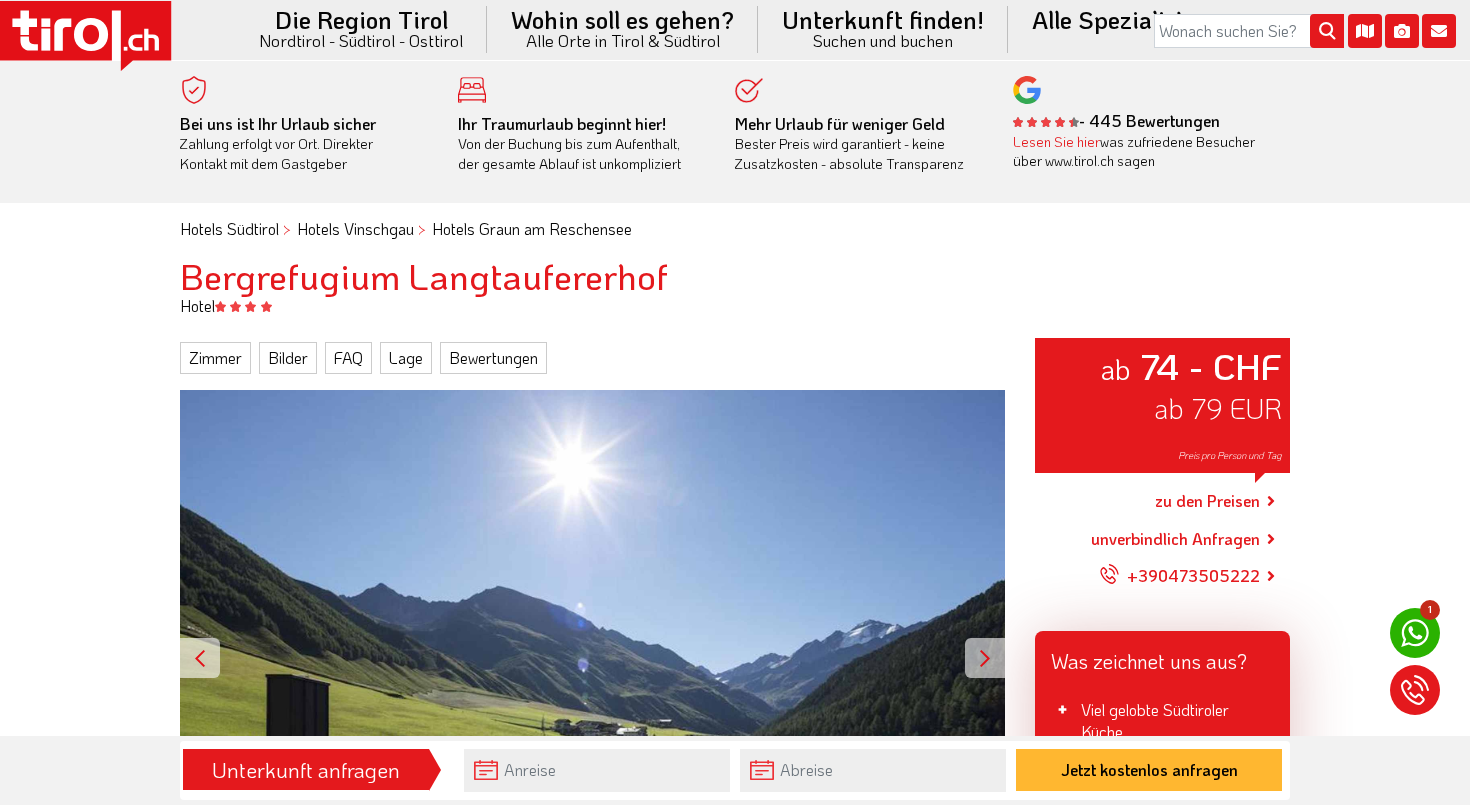 scroll, scrollTop: 0, scrollLeft: 0, axis: both 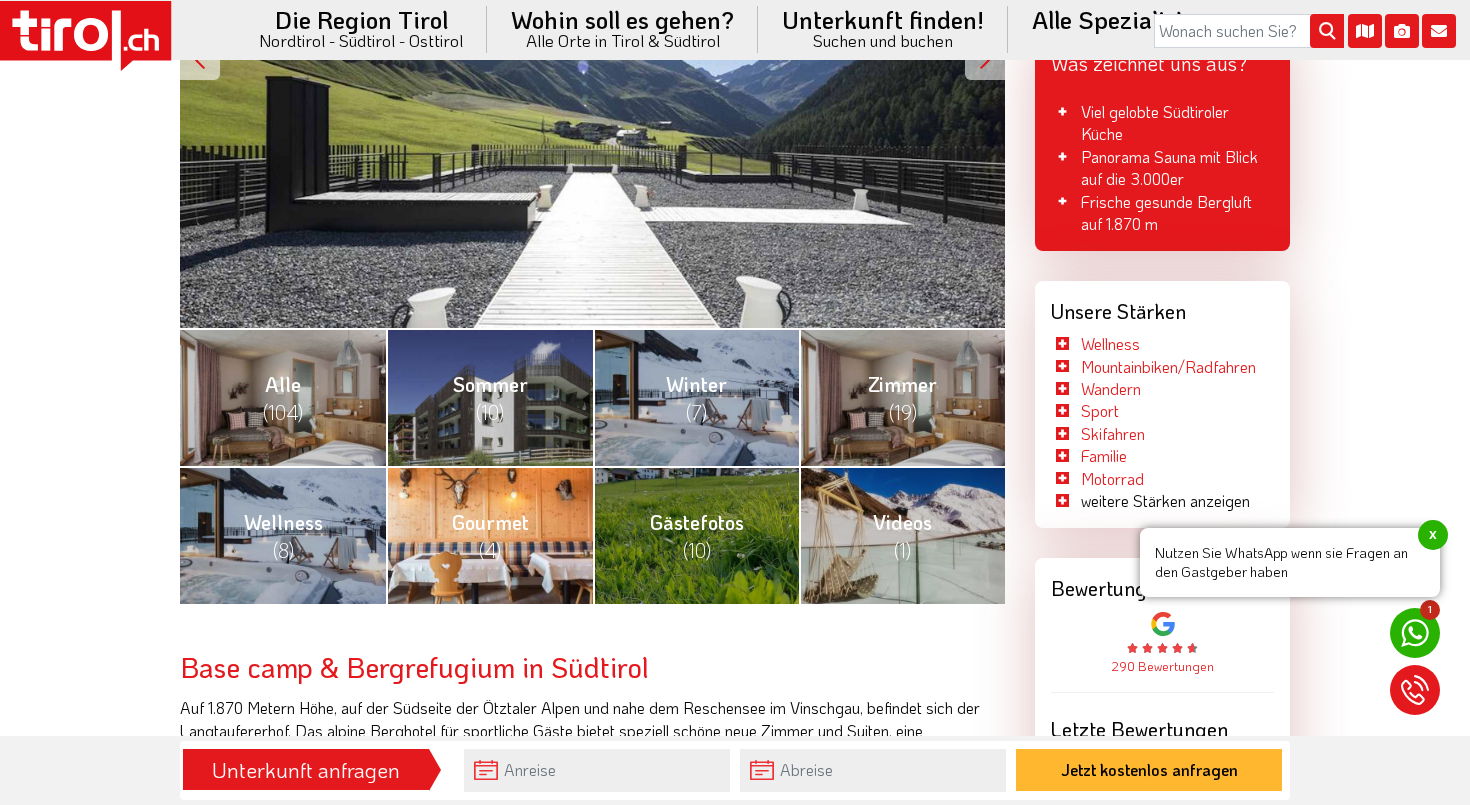 click on "Gourmet   (4)" at bounding box center [489, 535] 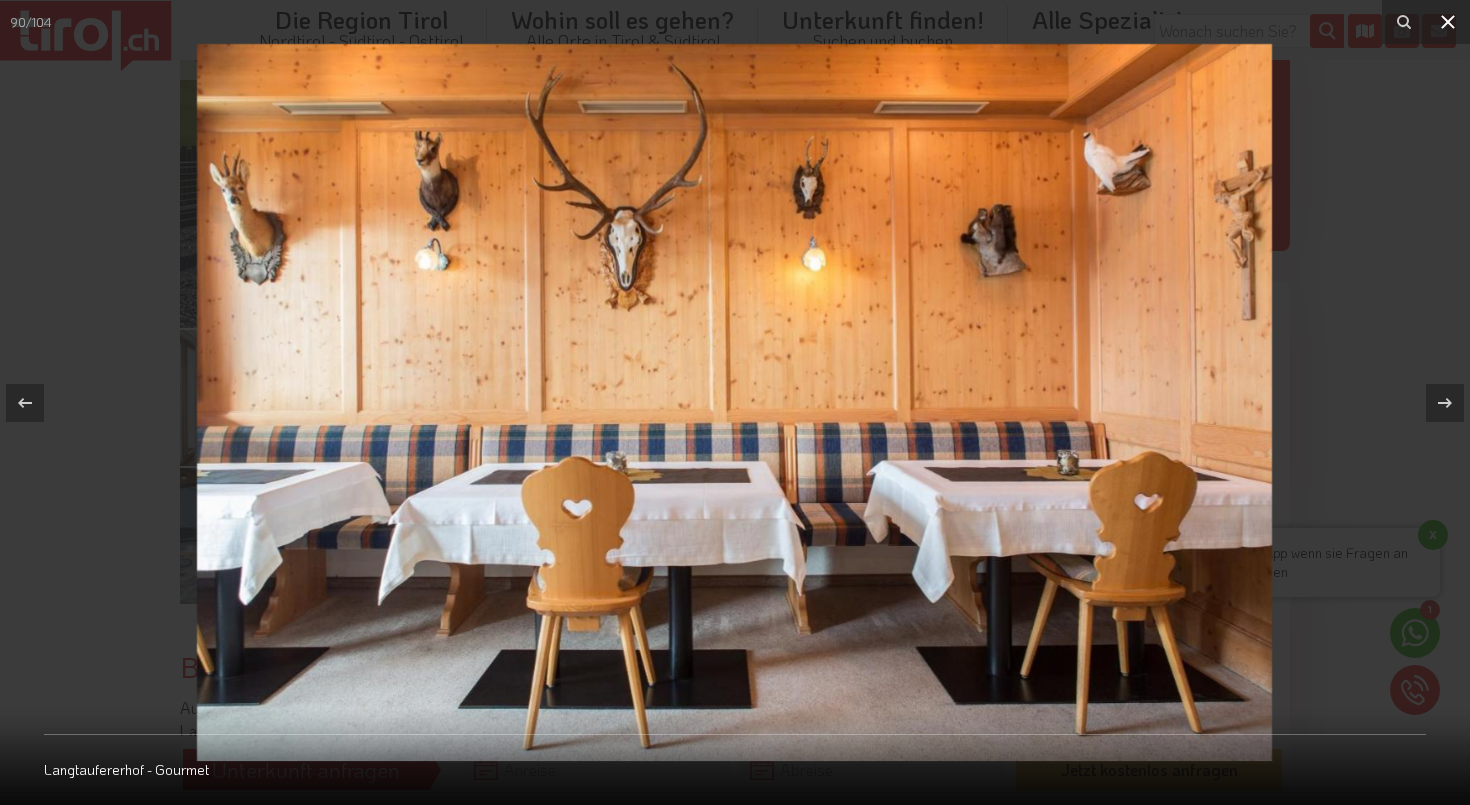 click 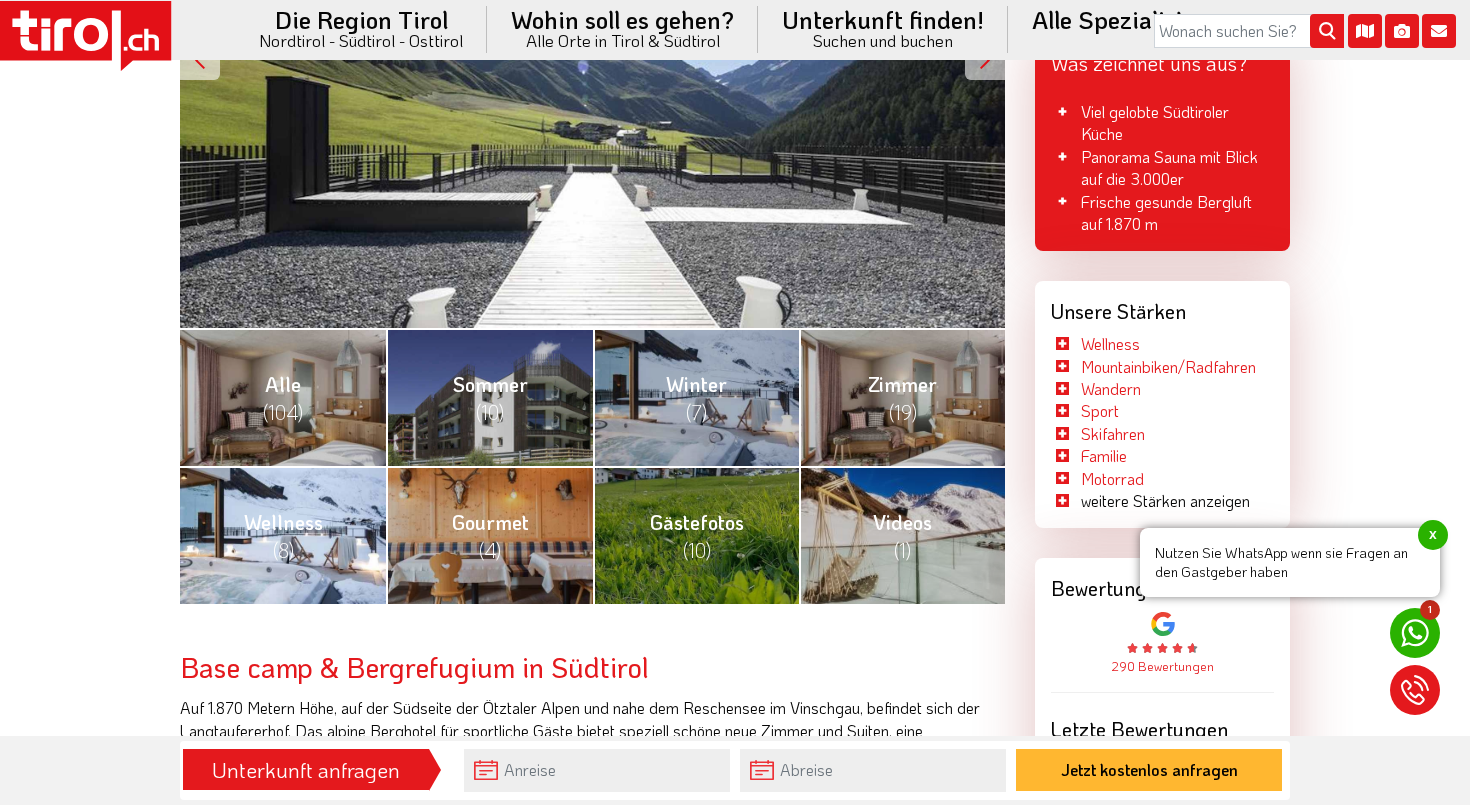 click on "Wellness   (8)" at bounding box center [283, 535] 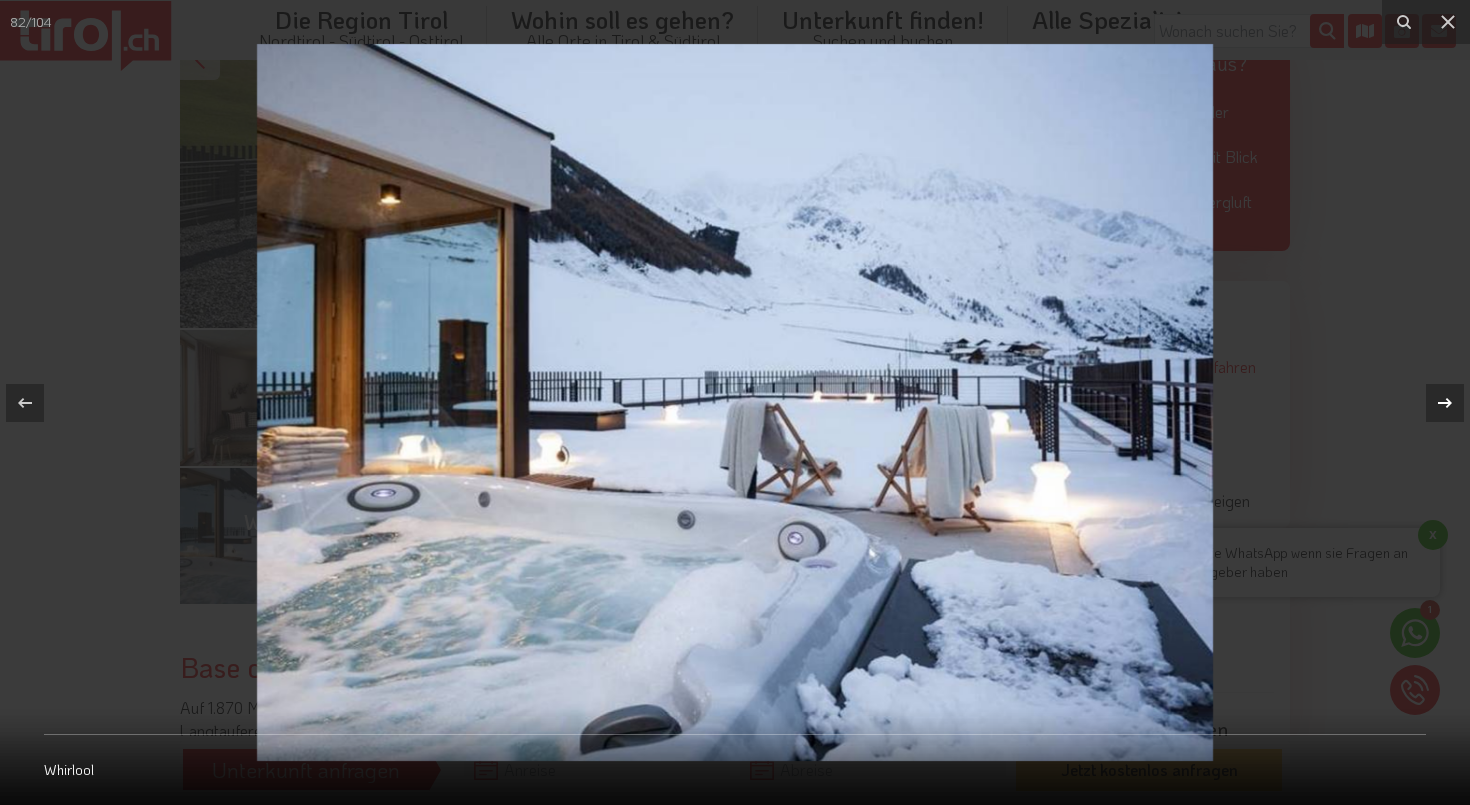 click 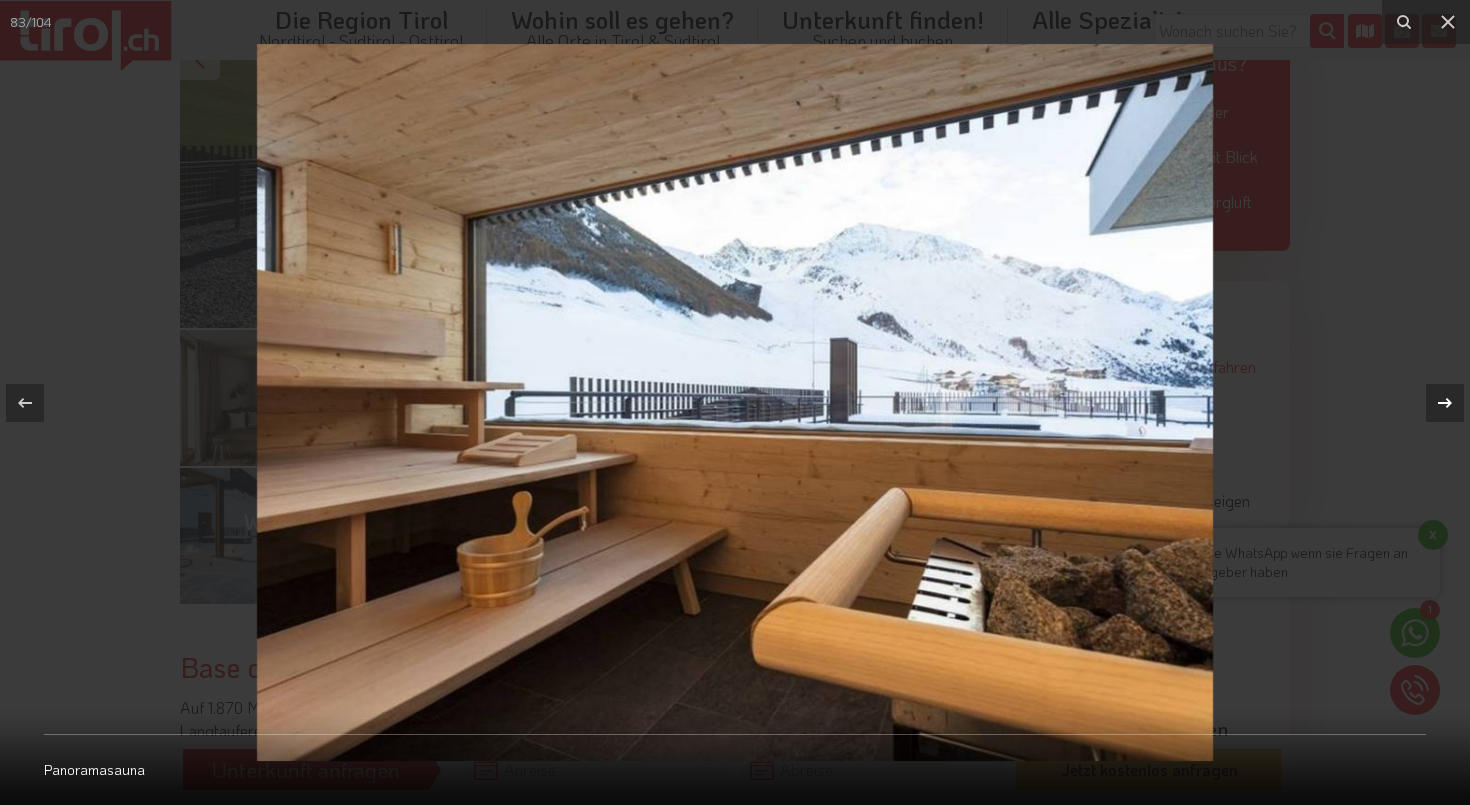 click 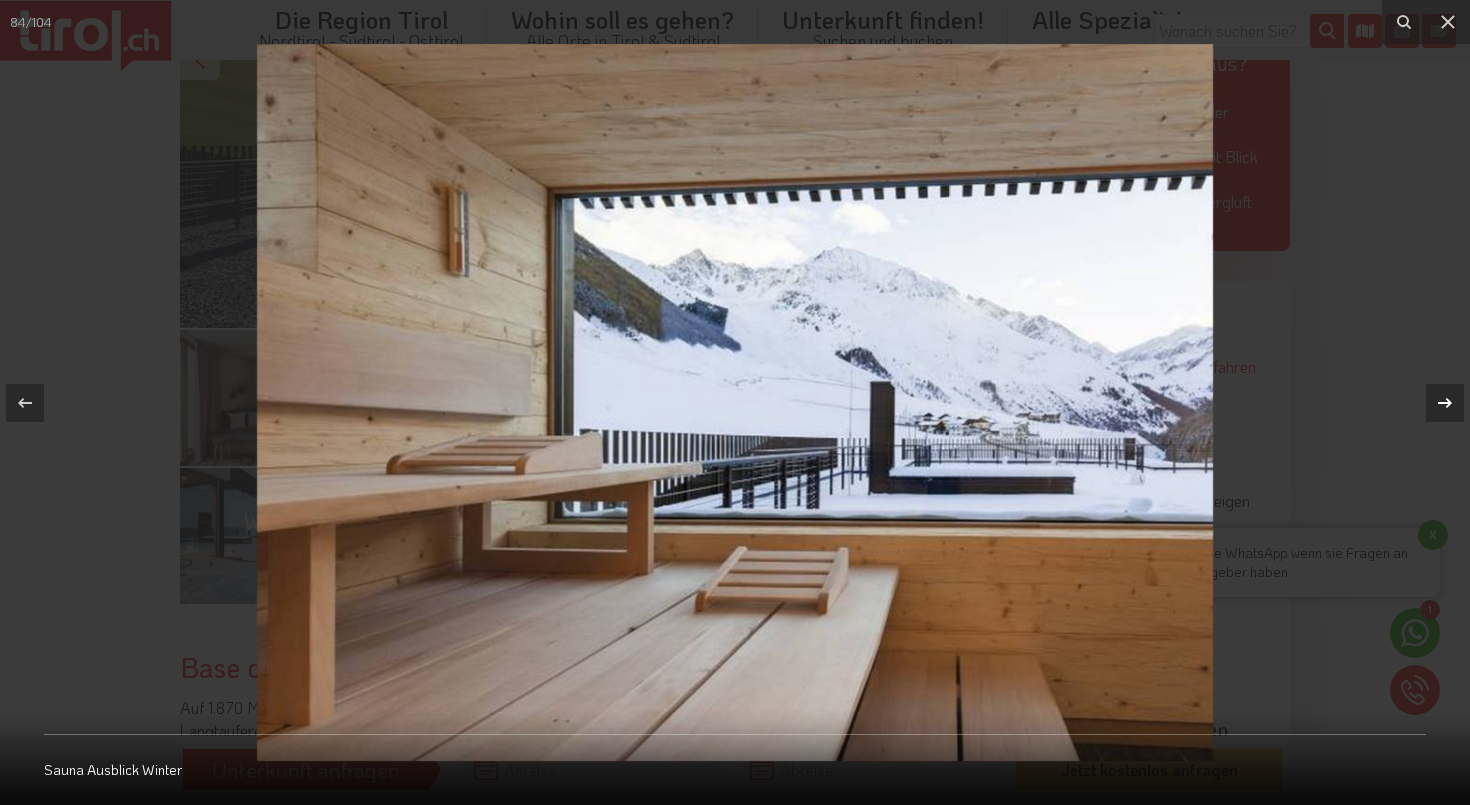 click 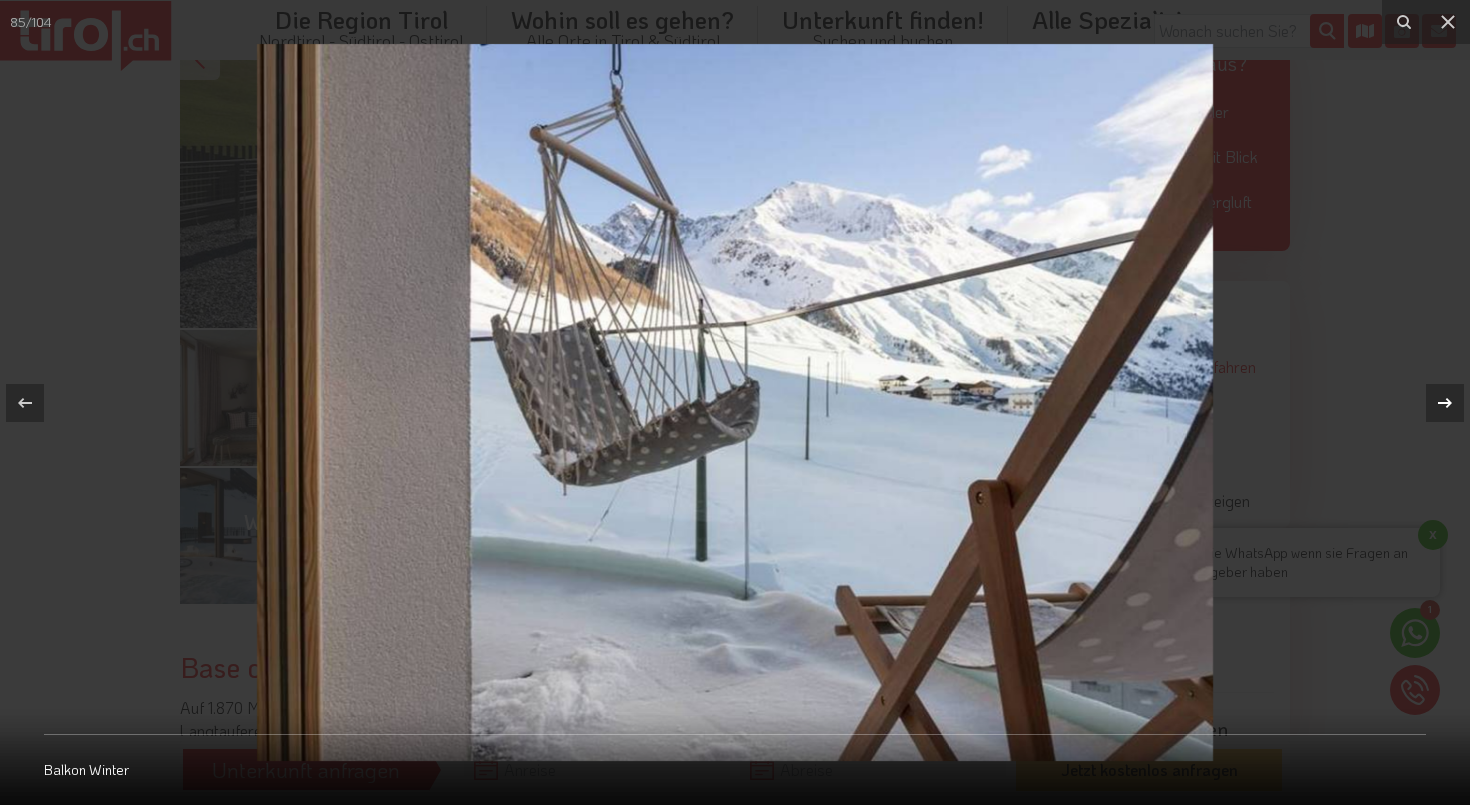 click 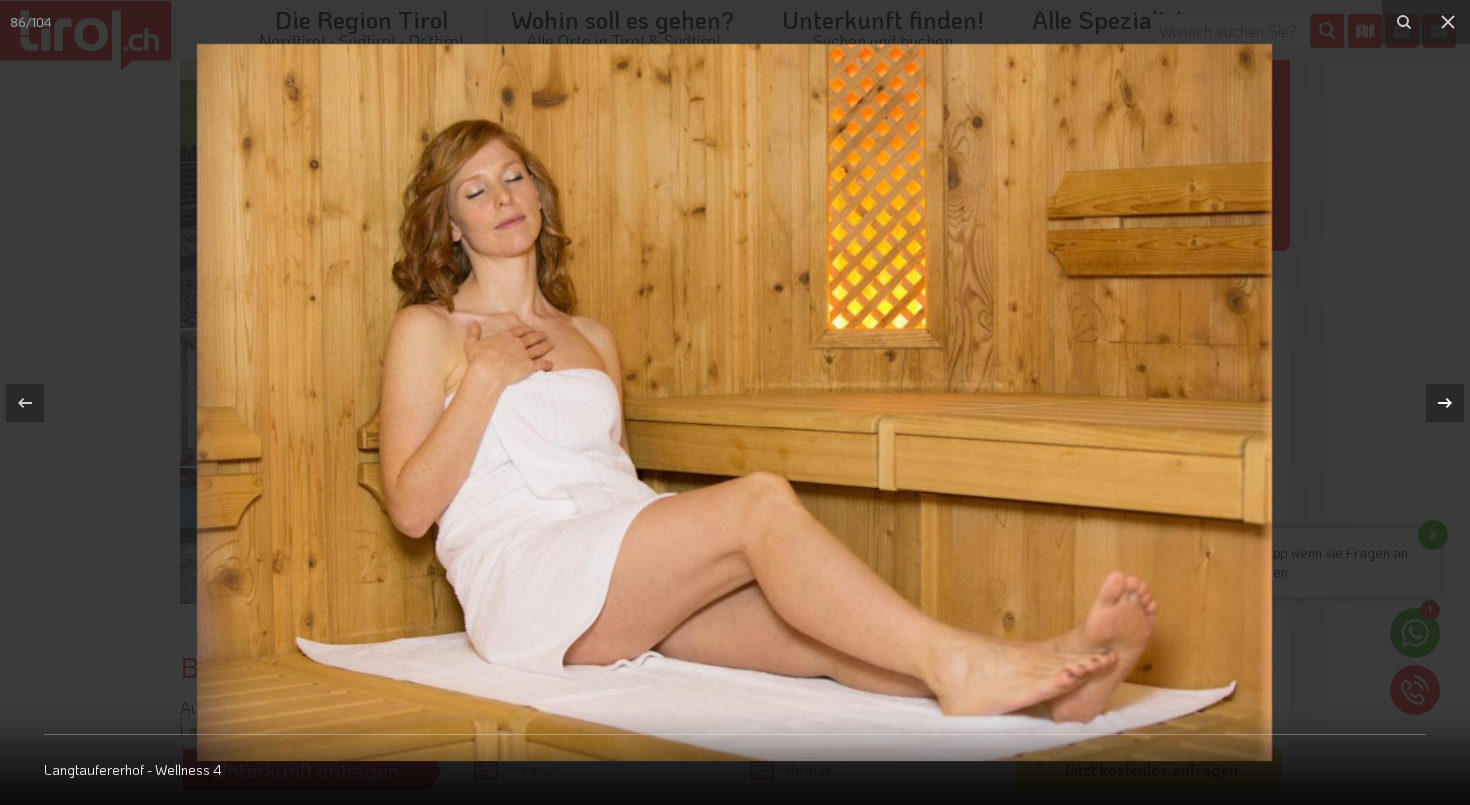 click 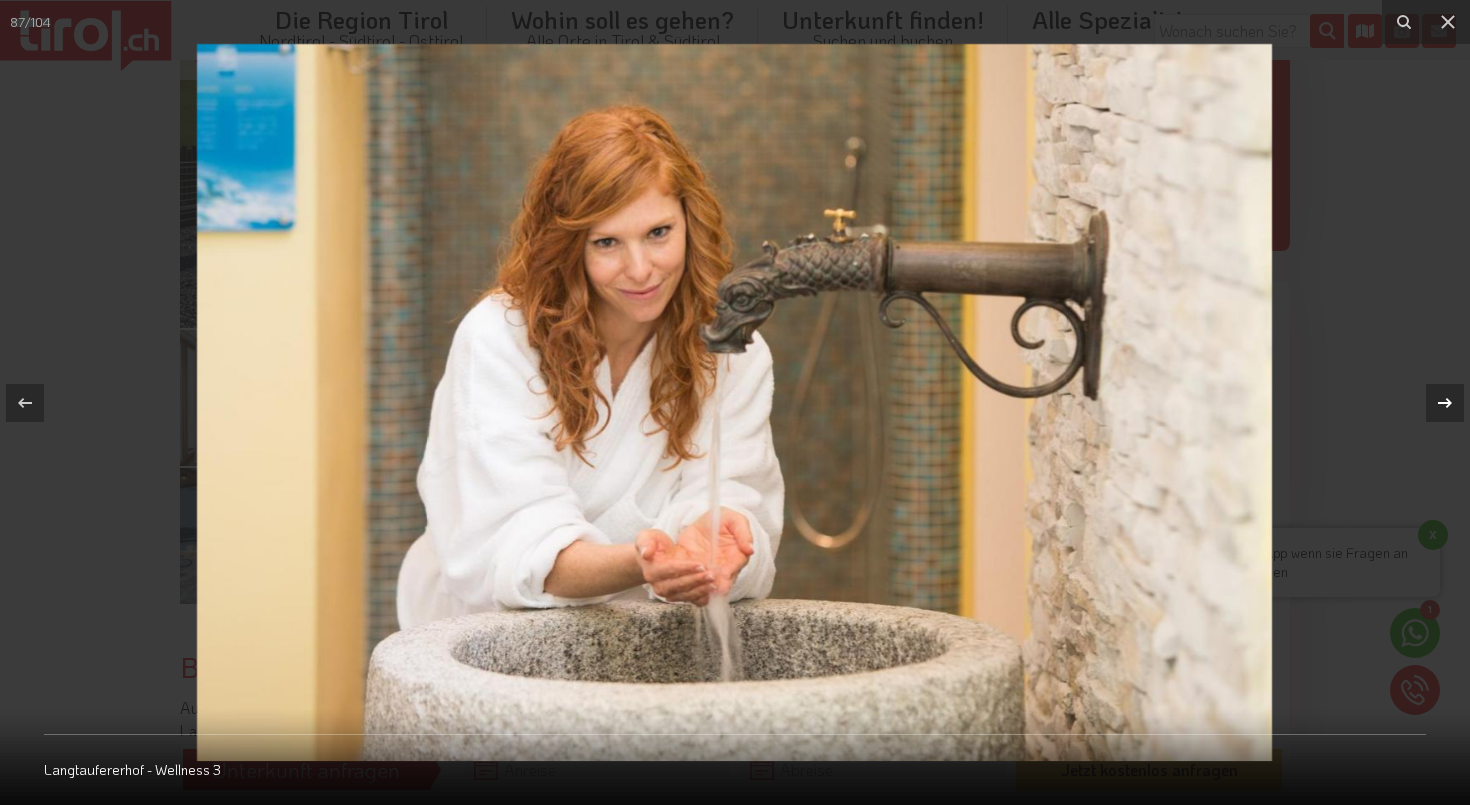 click 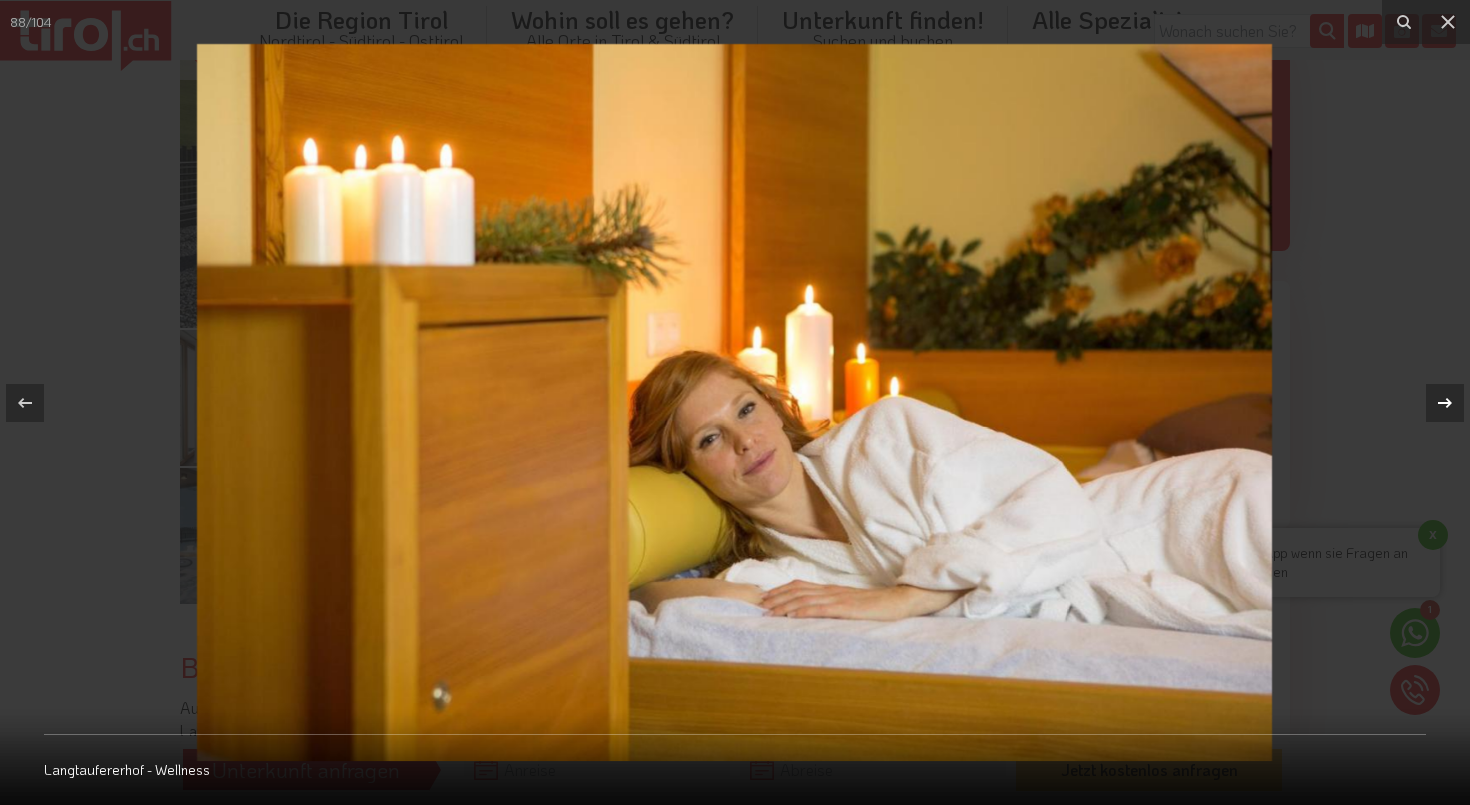 click 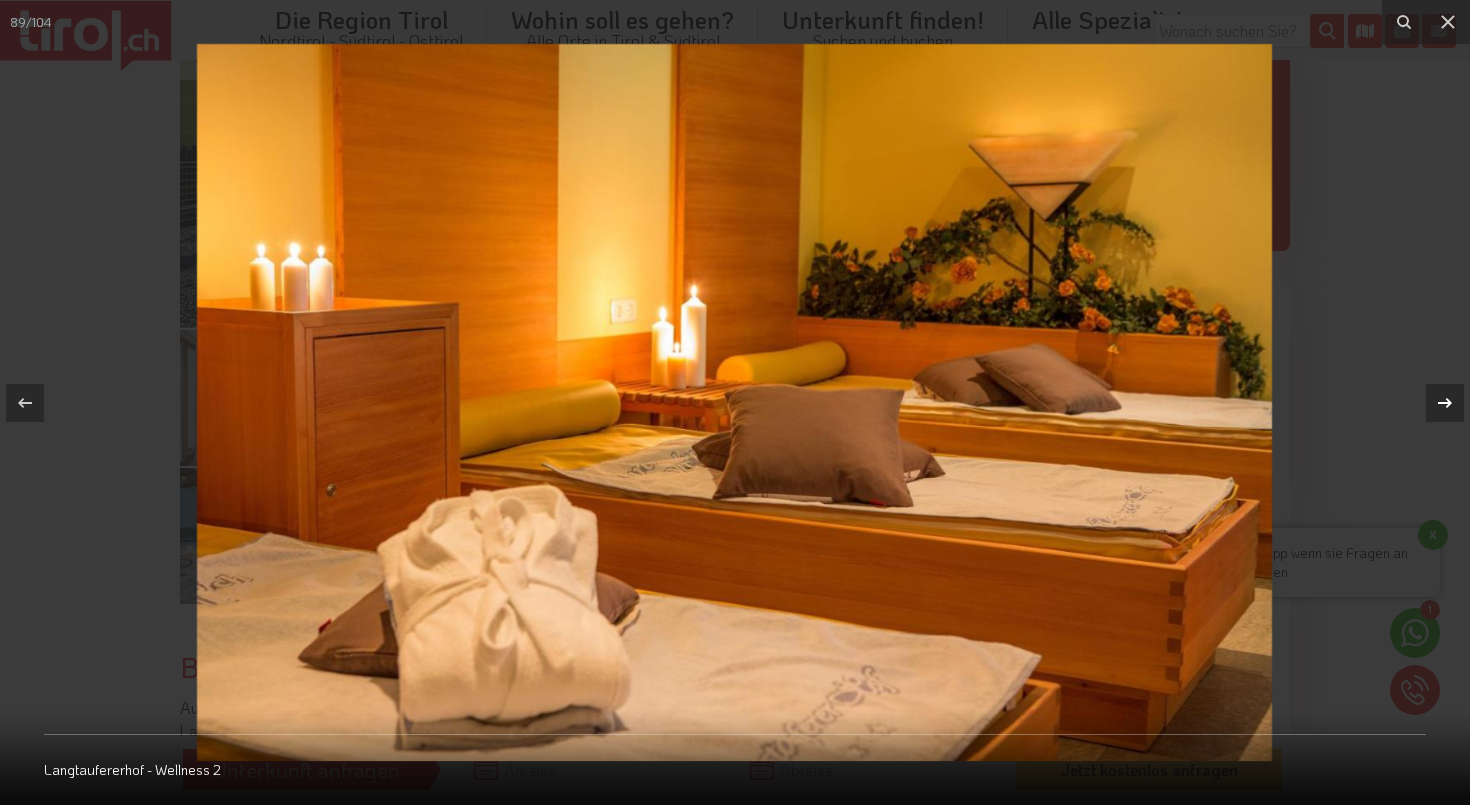 click 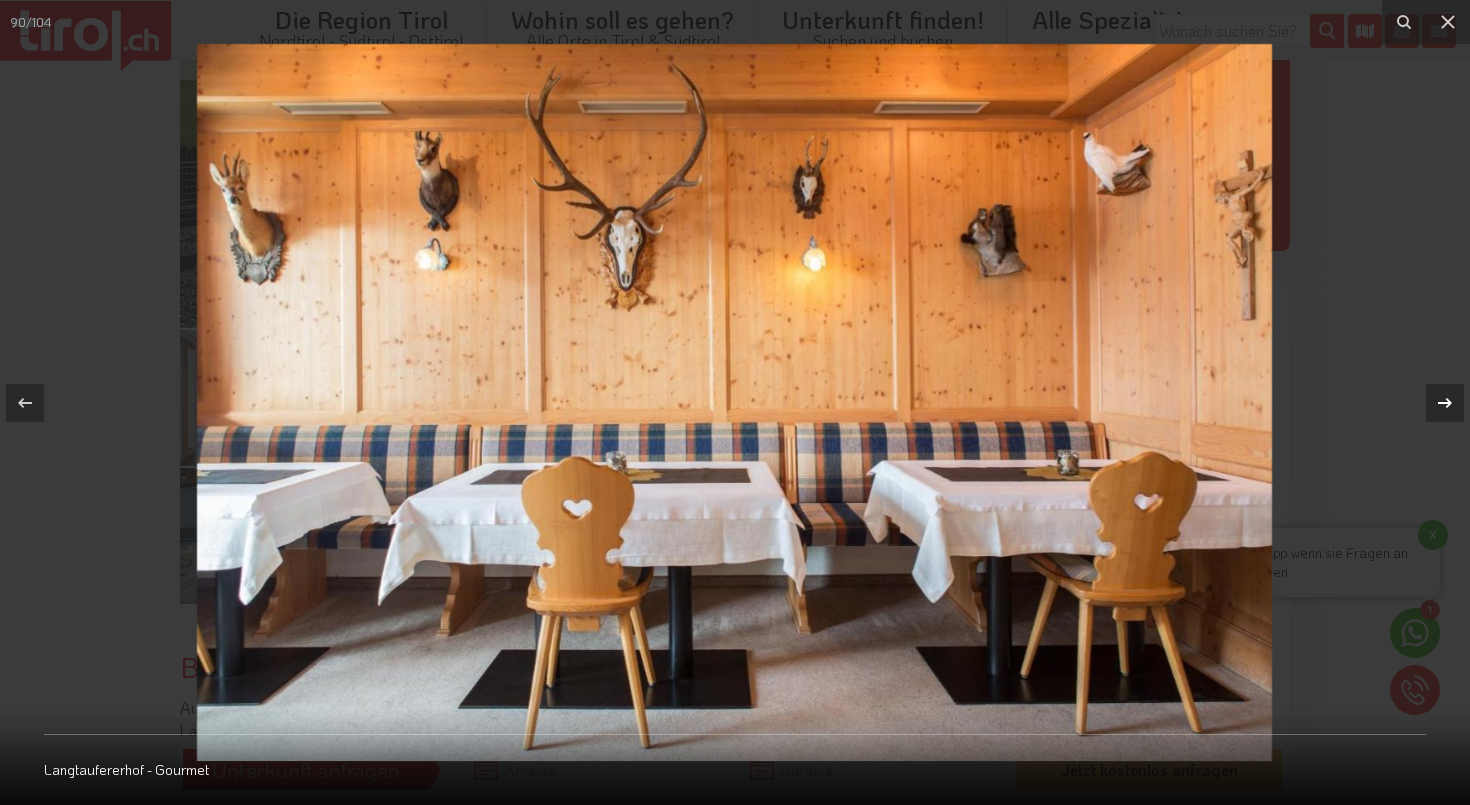 click 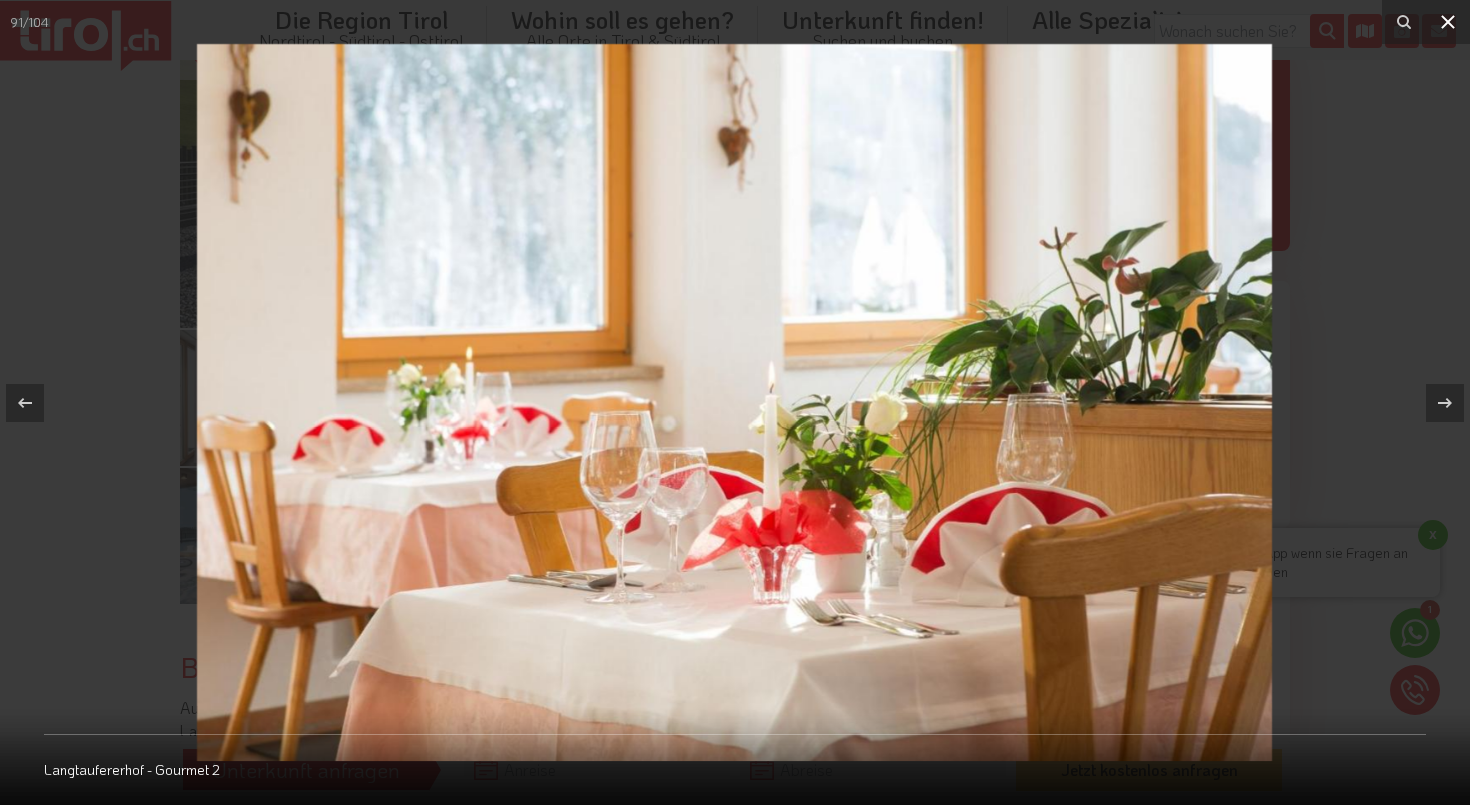 click 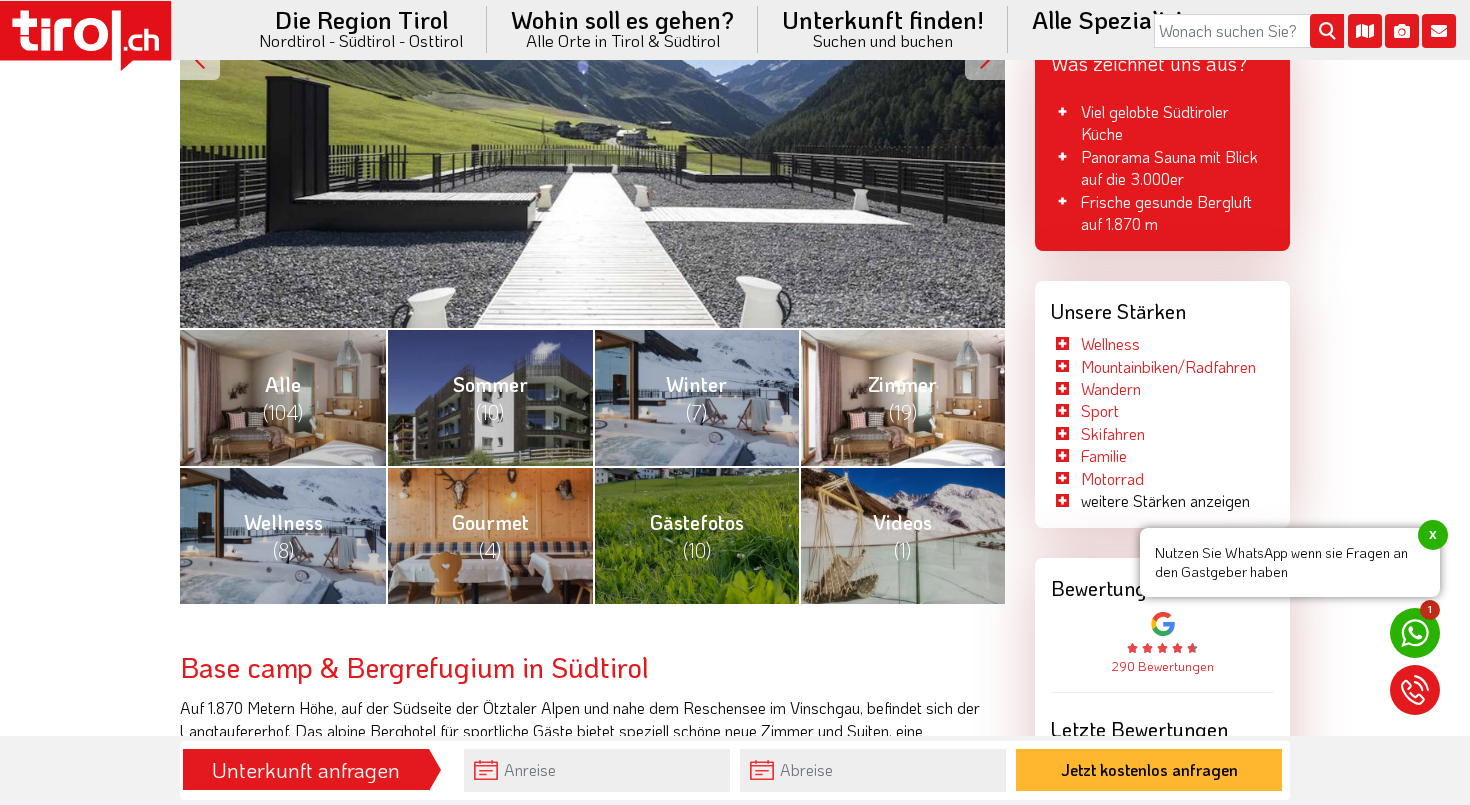 click on "Zimmer   (19)" at bounding box center [902, 397] 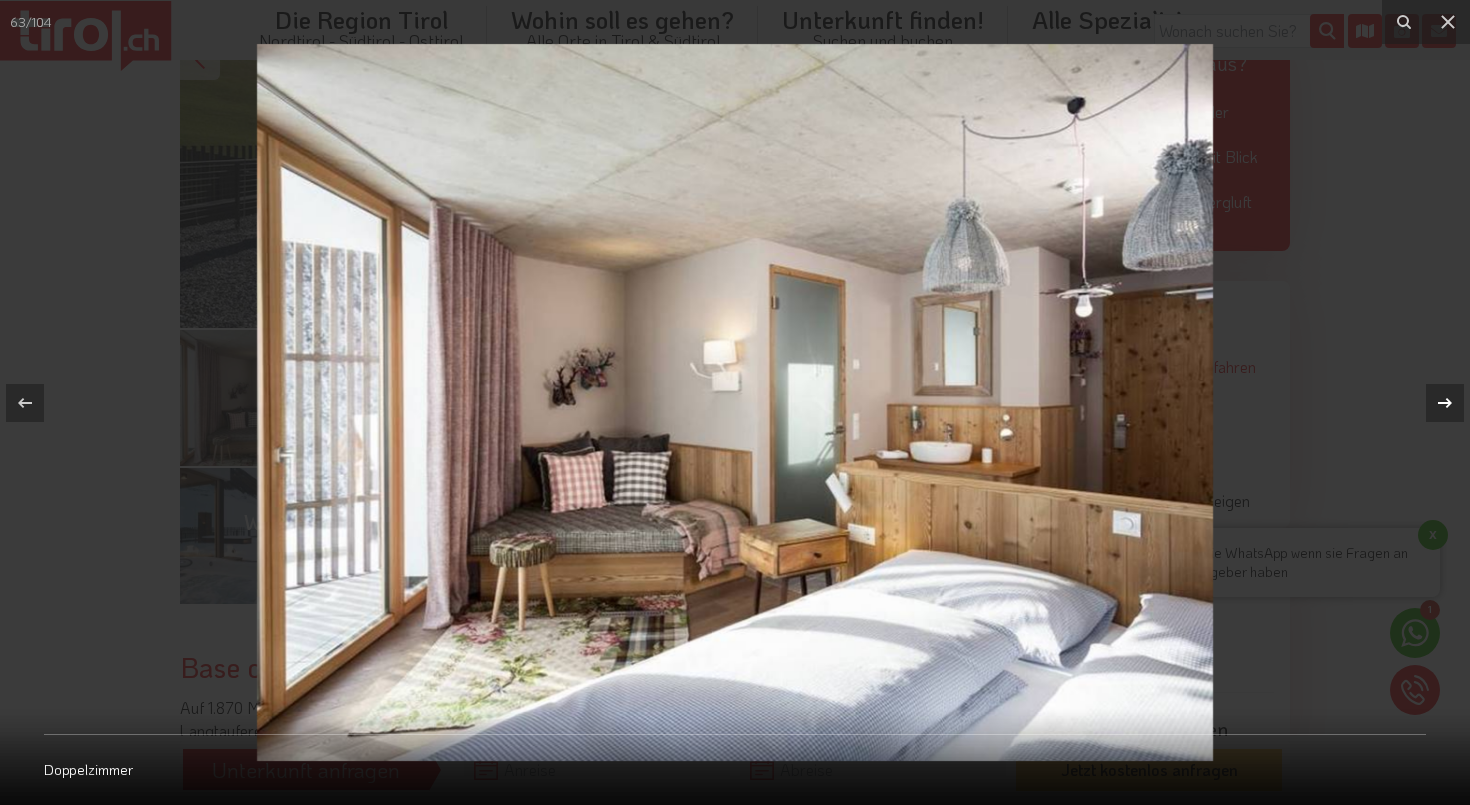 click 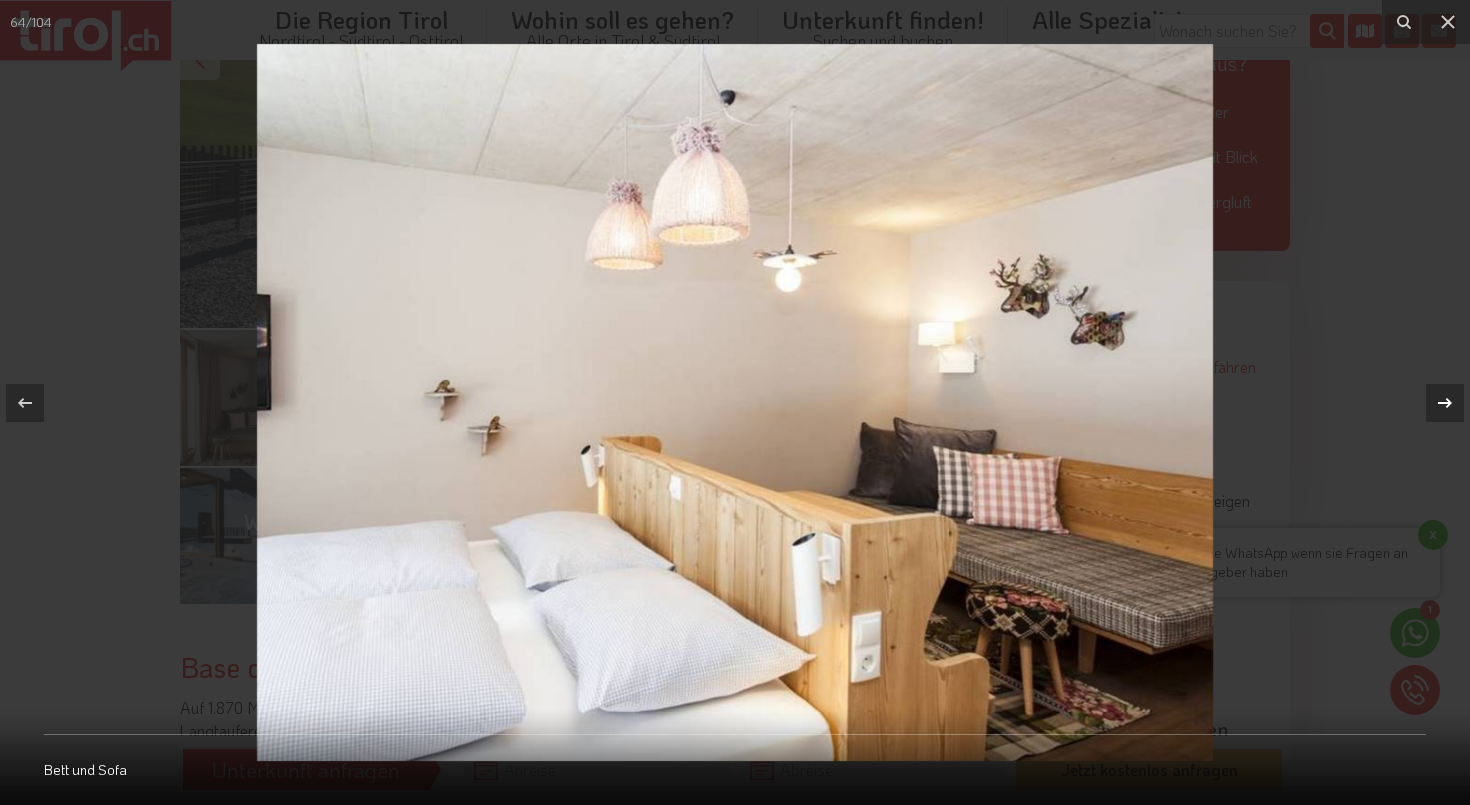 click 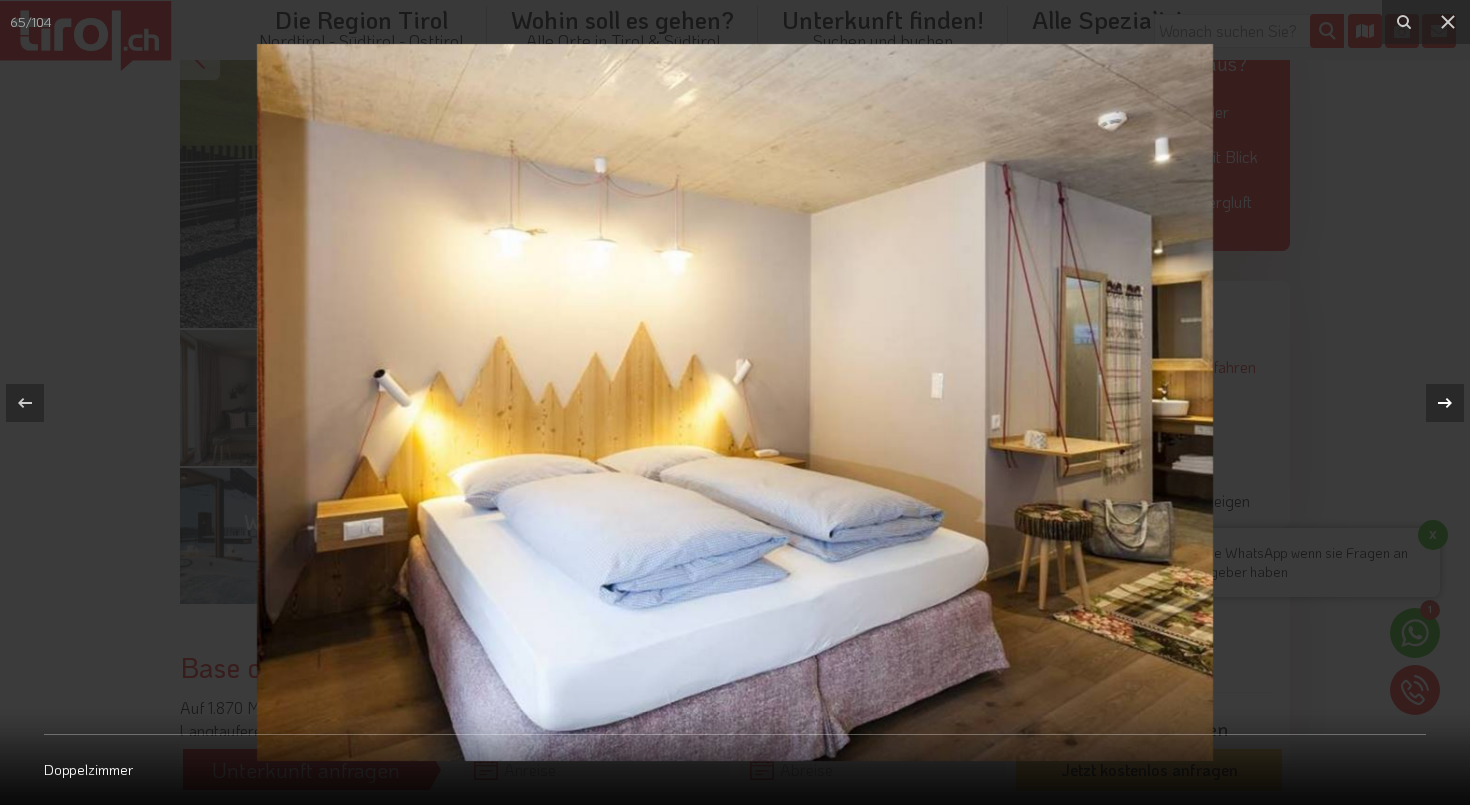 click 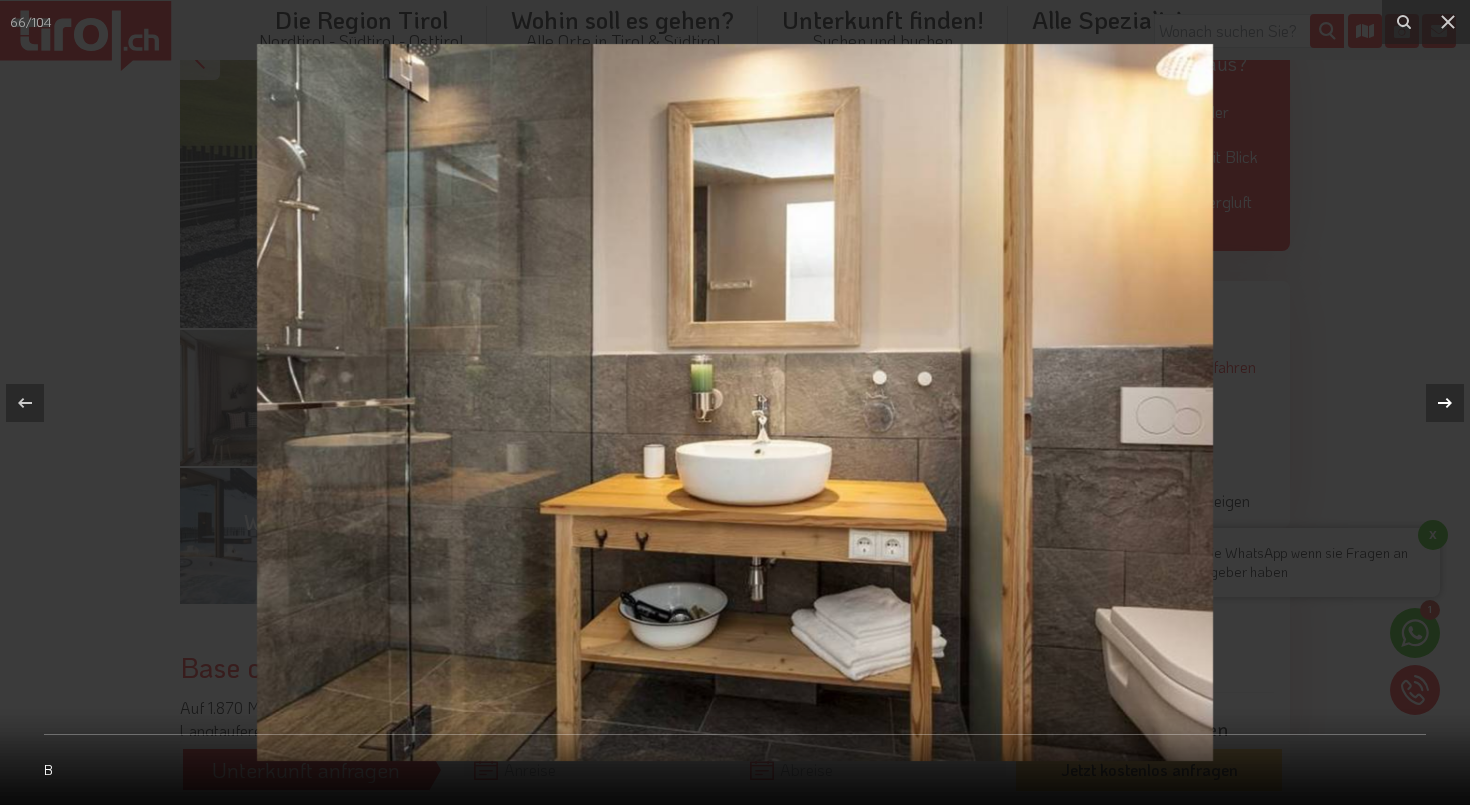 click 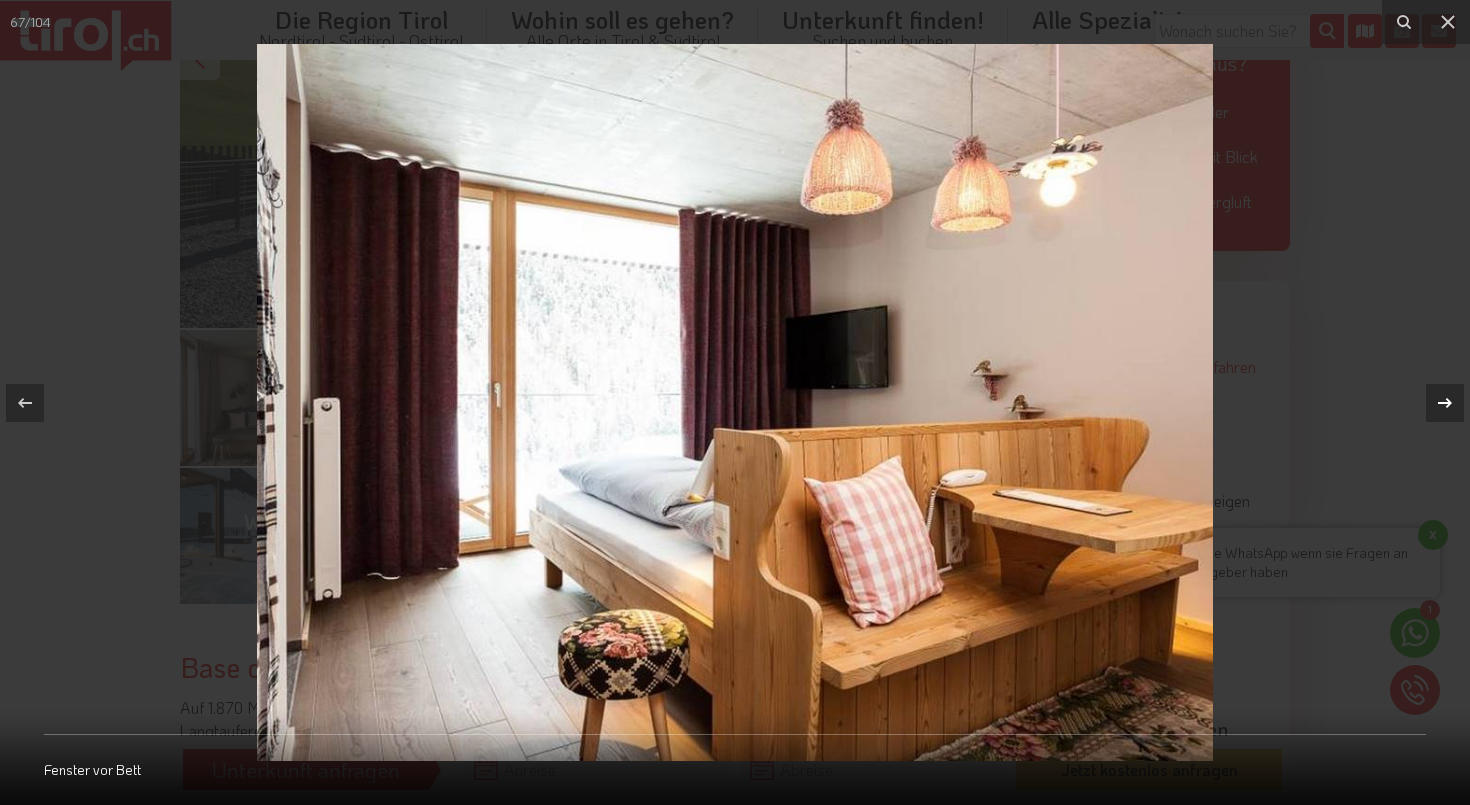 click 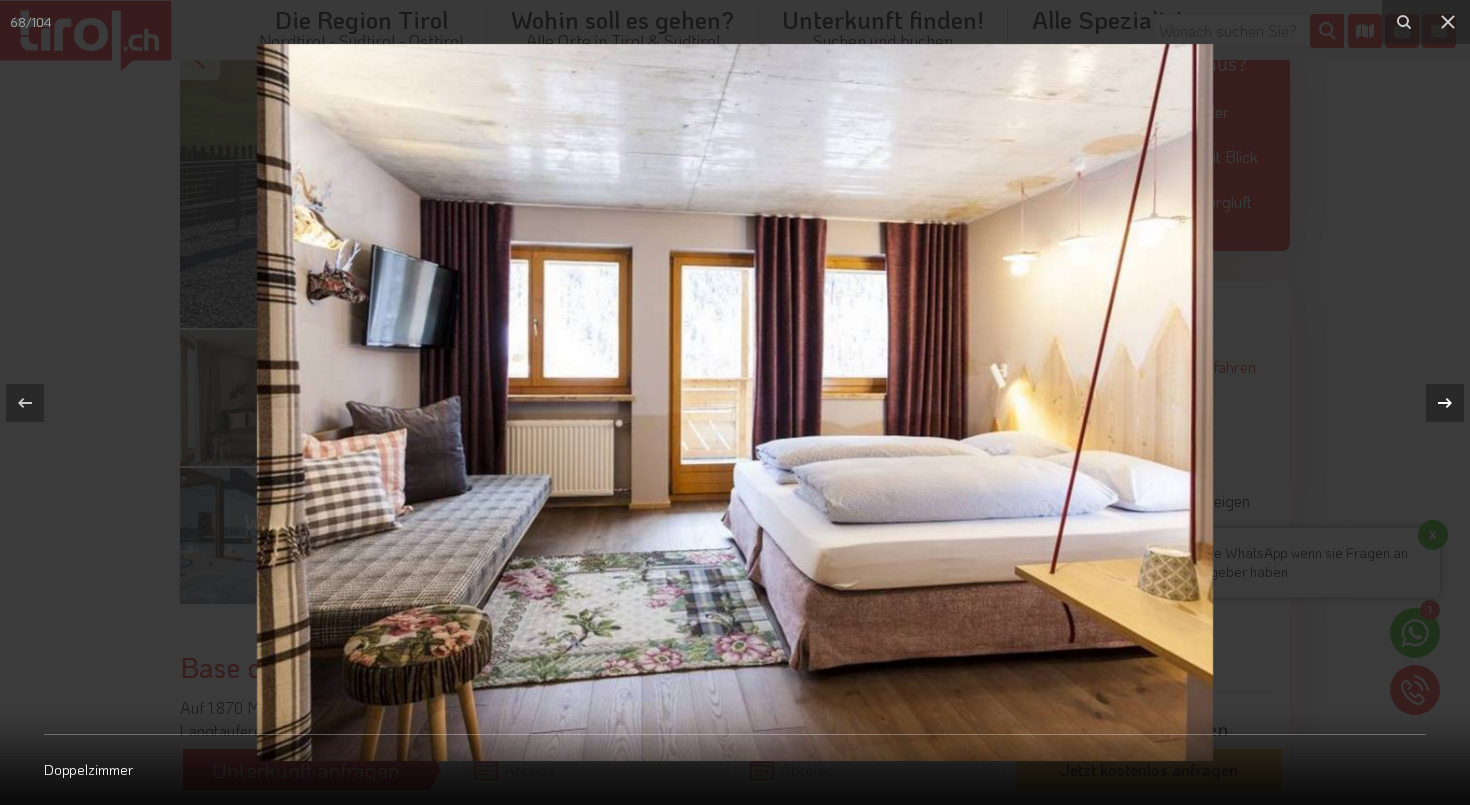 click 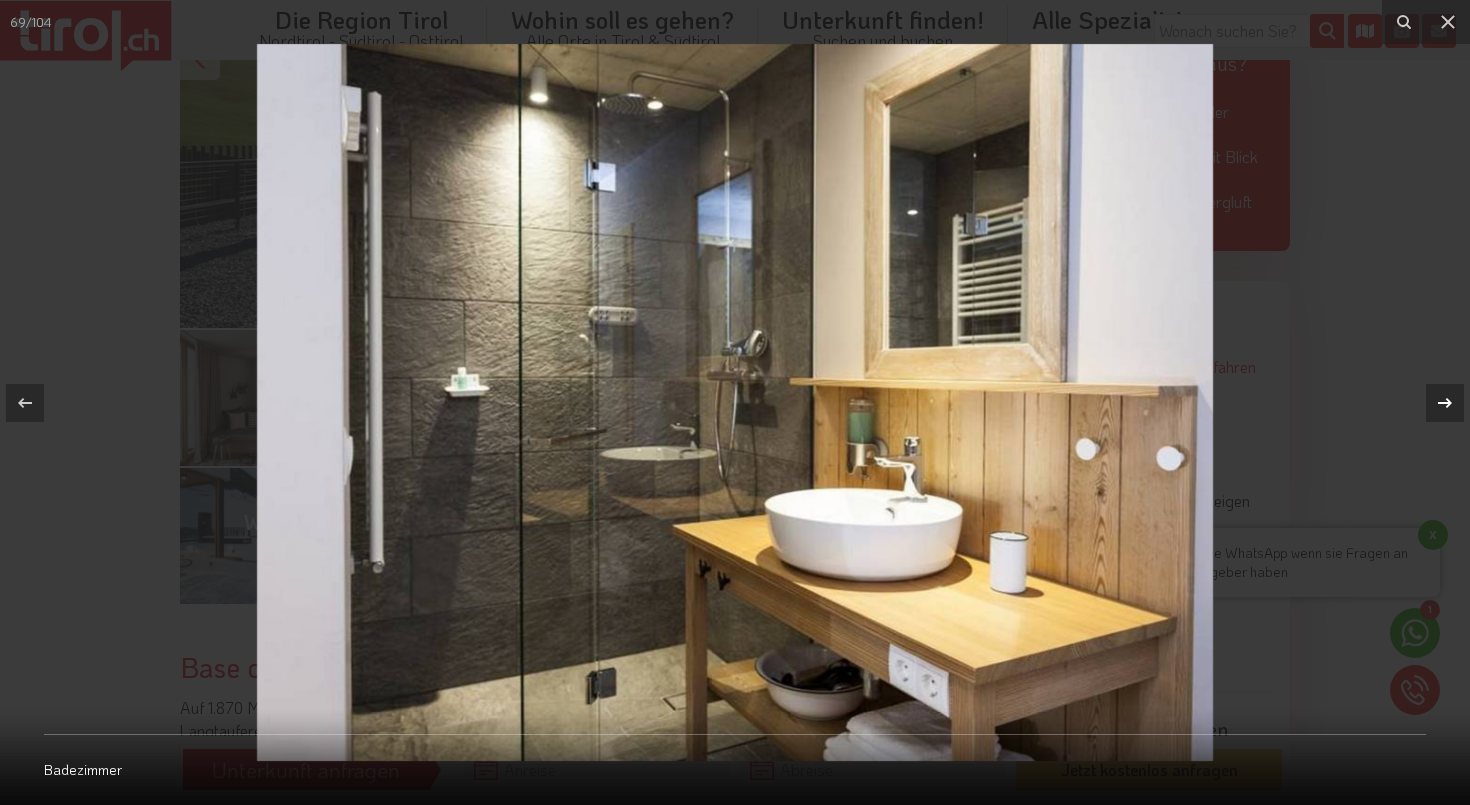 click 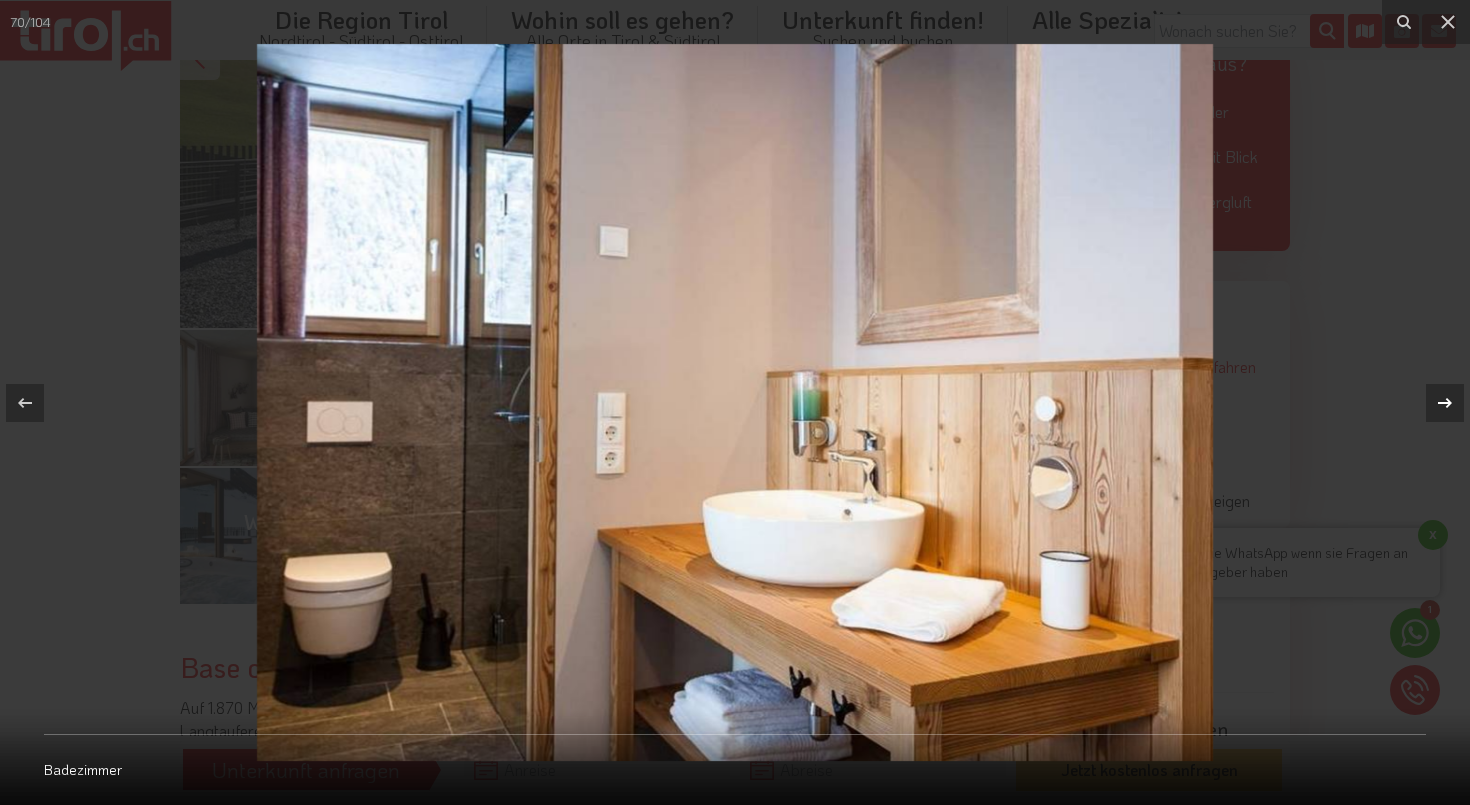 click 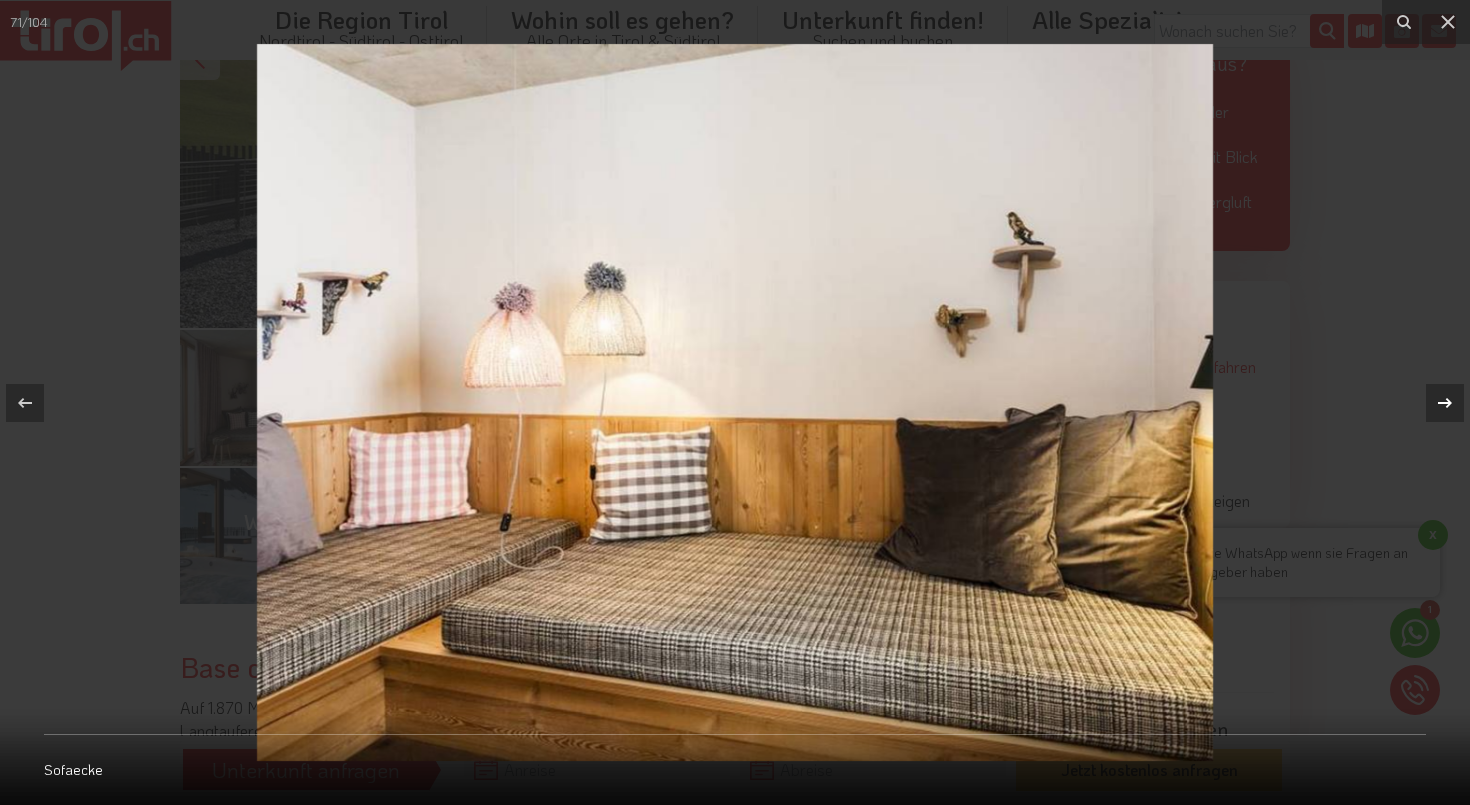 click 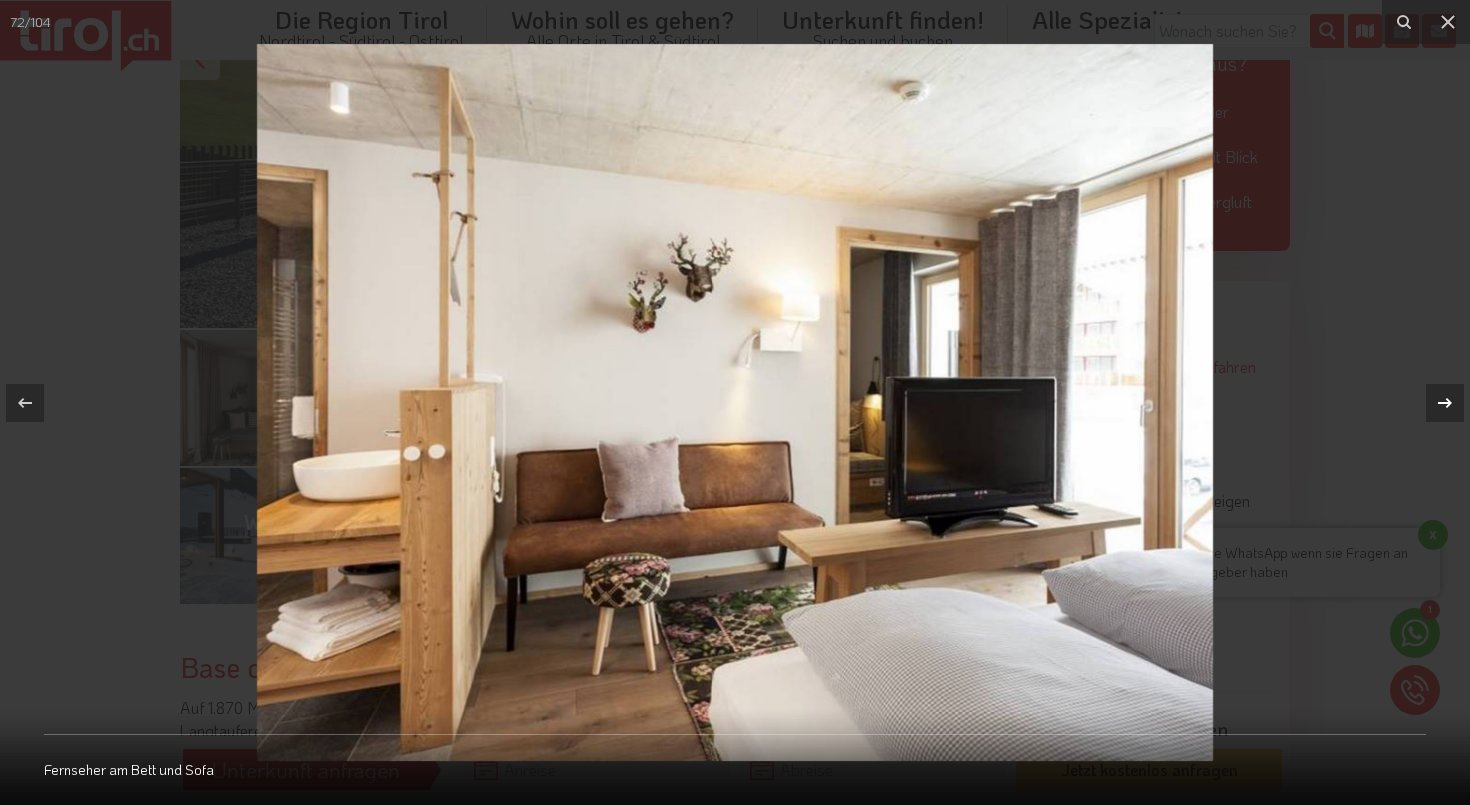click 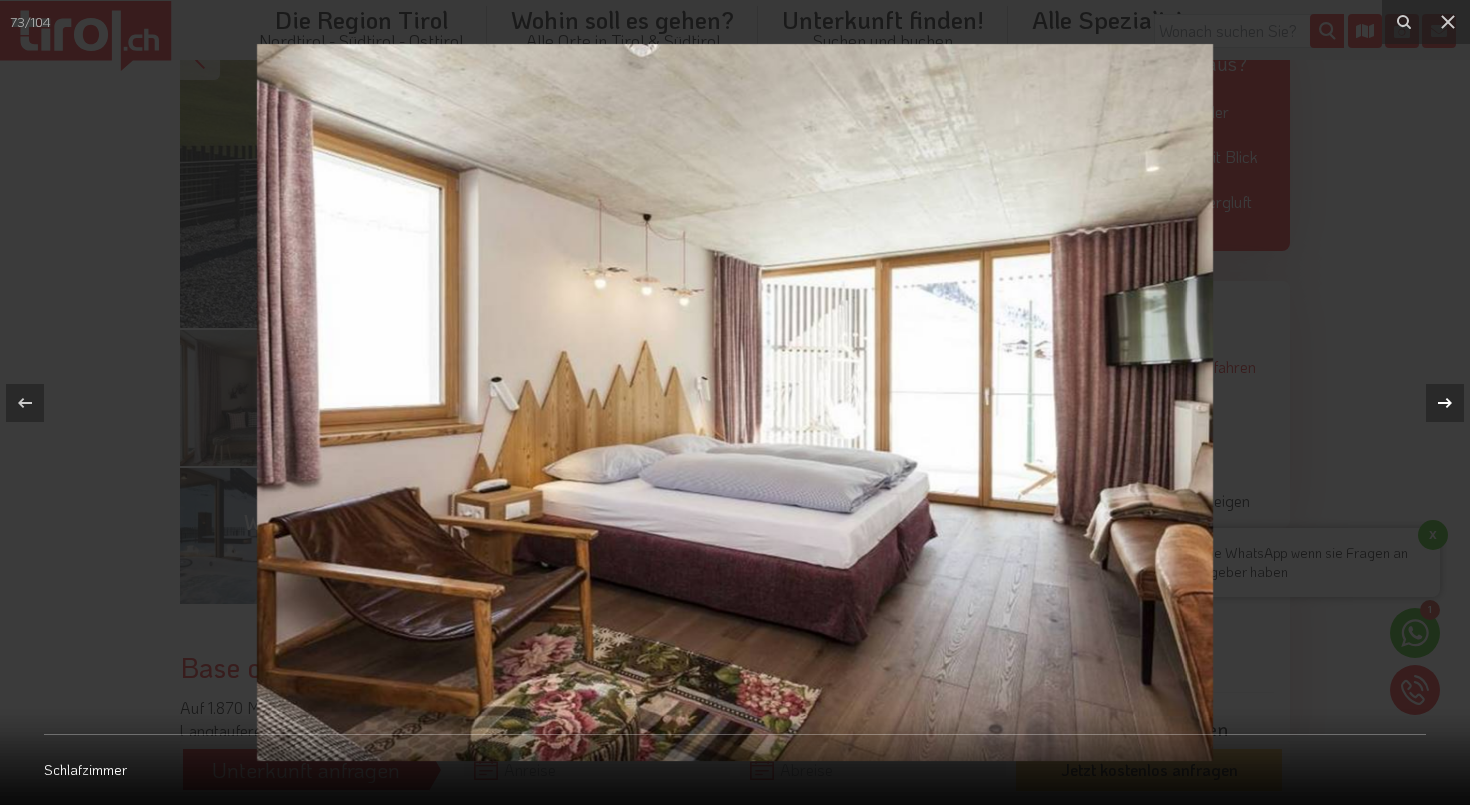 click 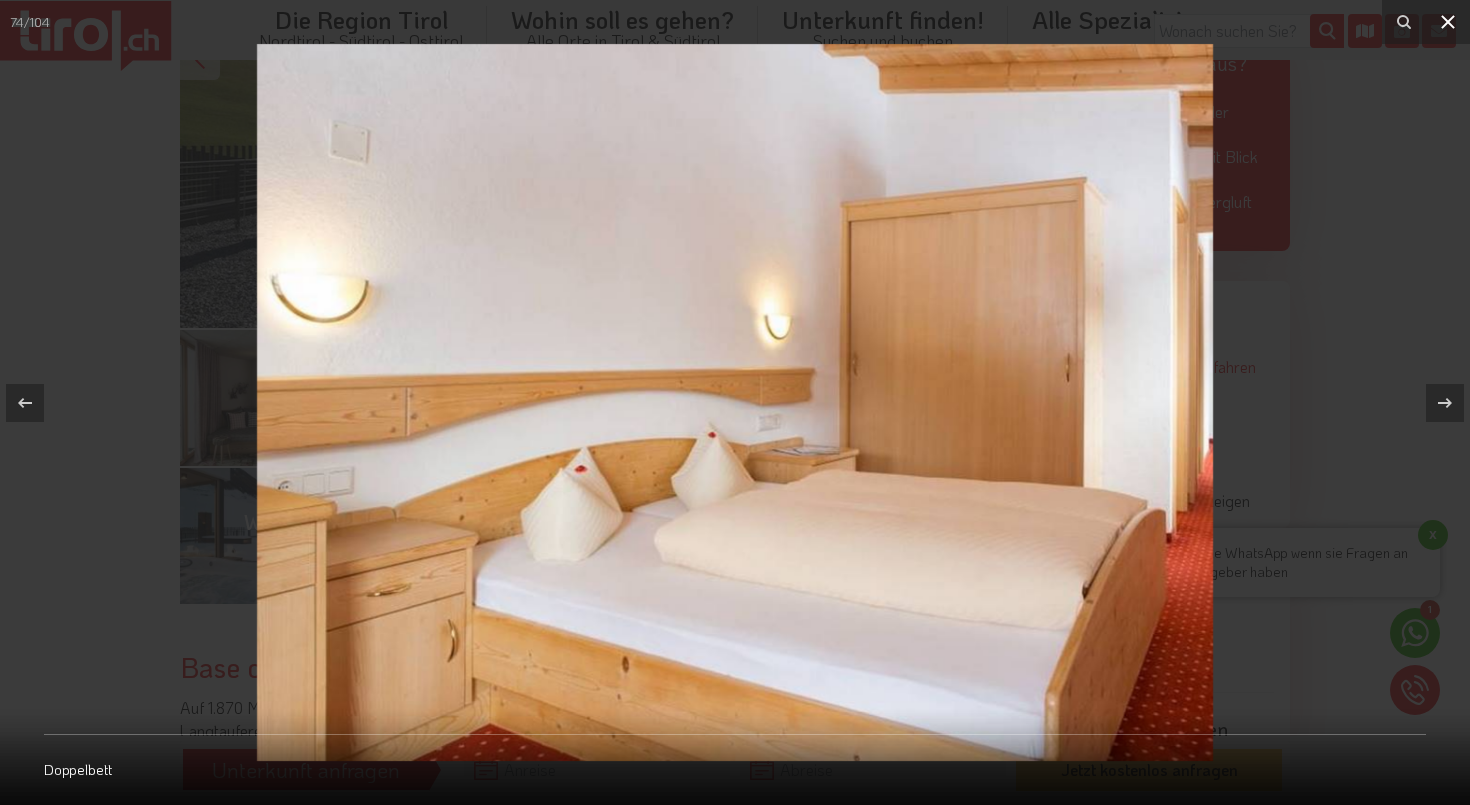 click 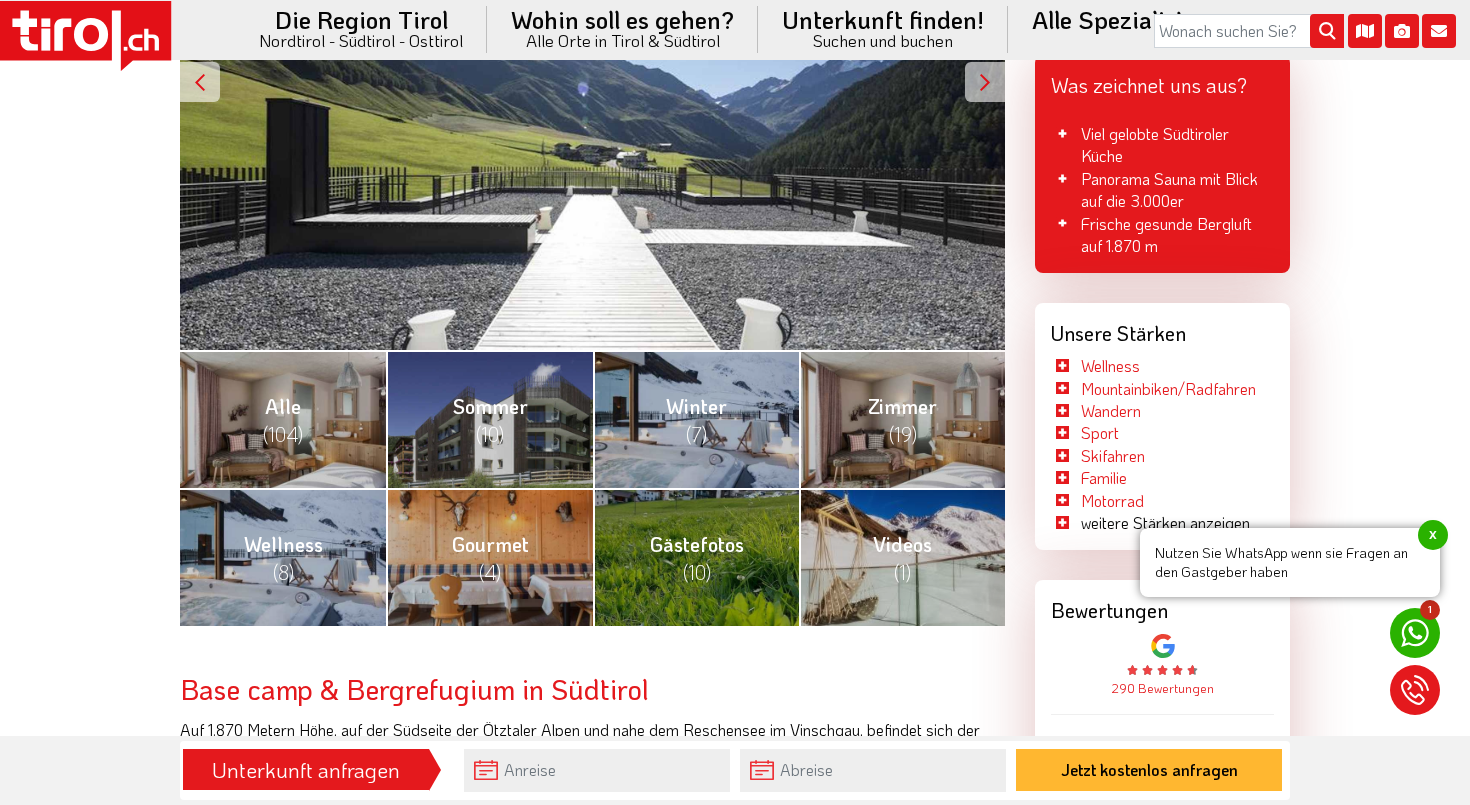 scroll, scrollTop: 569, scrollLeft: 0, axis: vertical 